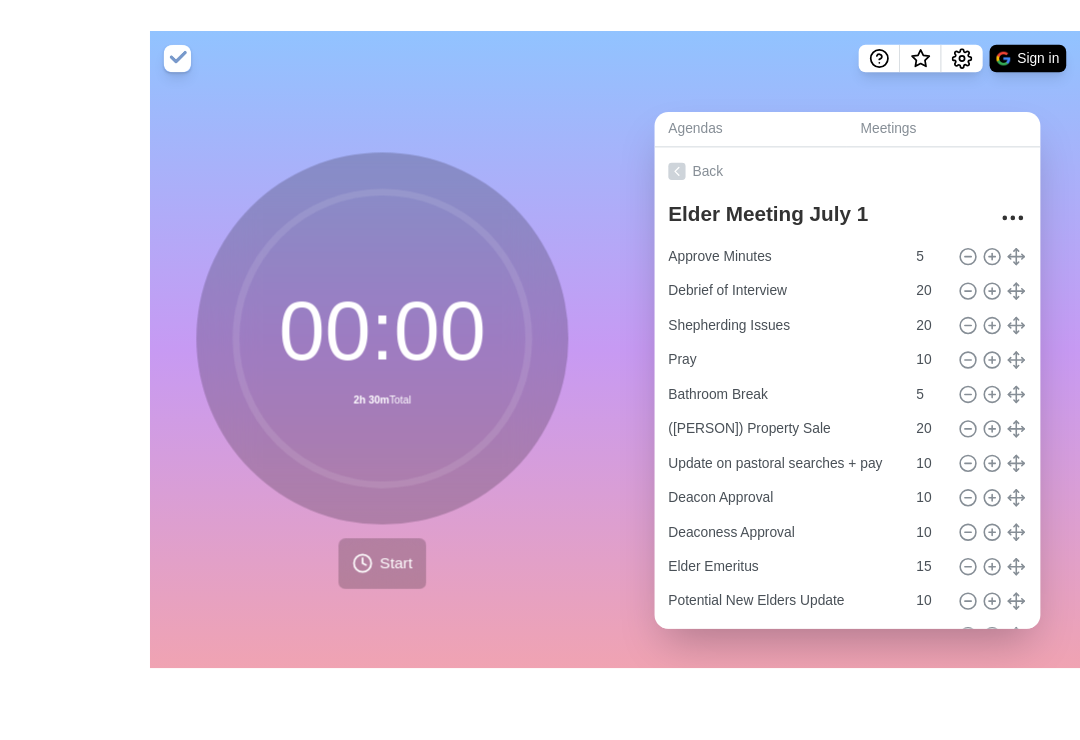 scroll, scrollTop: 31, scrollLeft: 0, axis: vertical 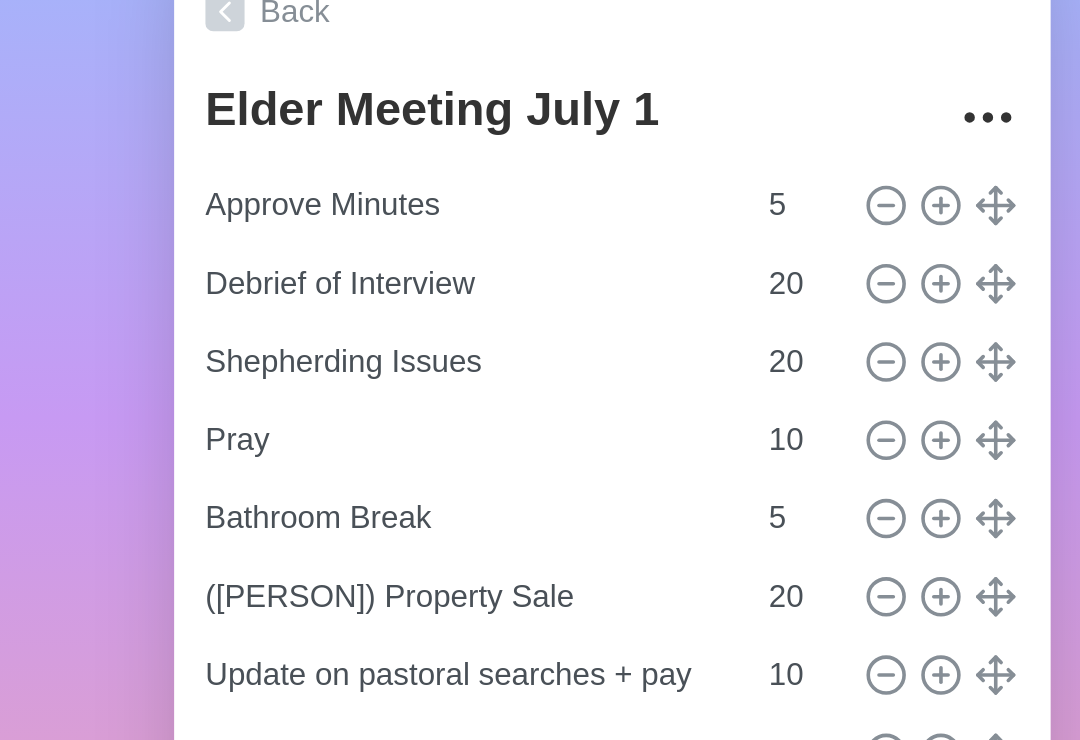click 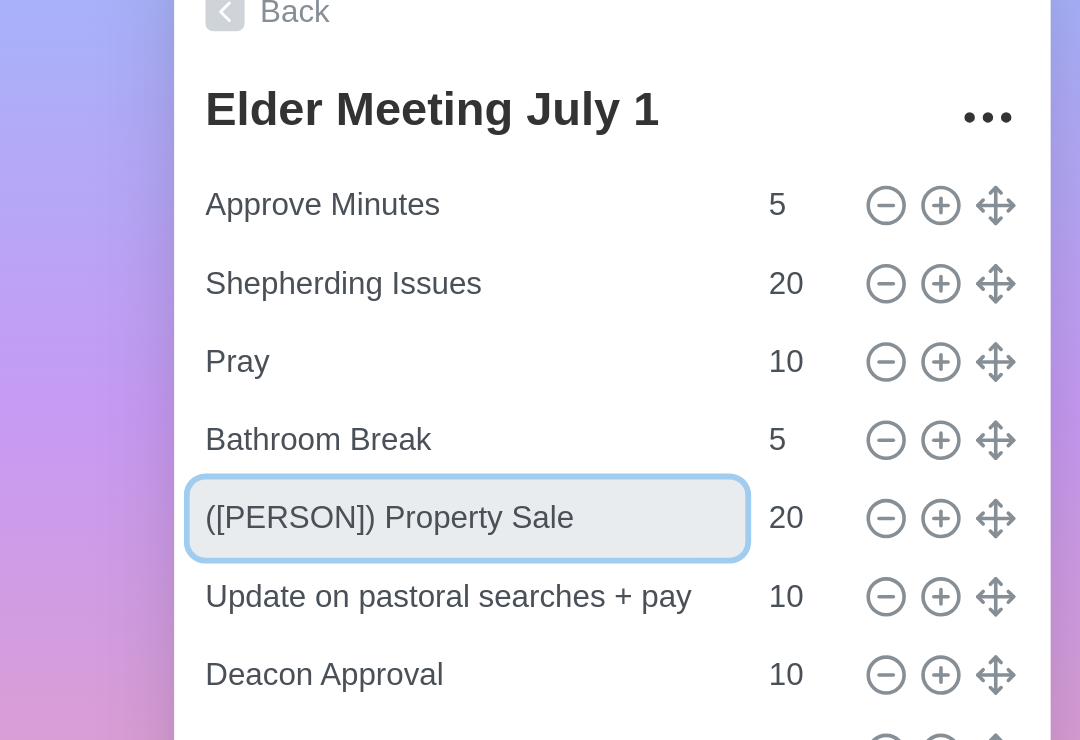 click on "([PERSON]) Property Sale" at bounding box center (736, 422) 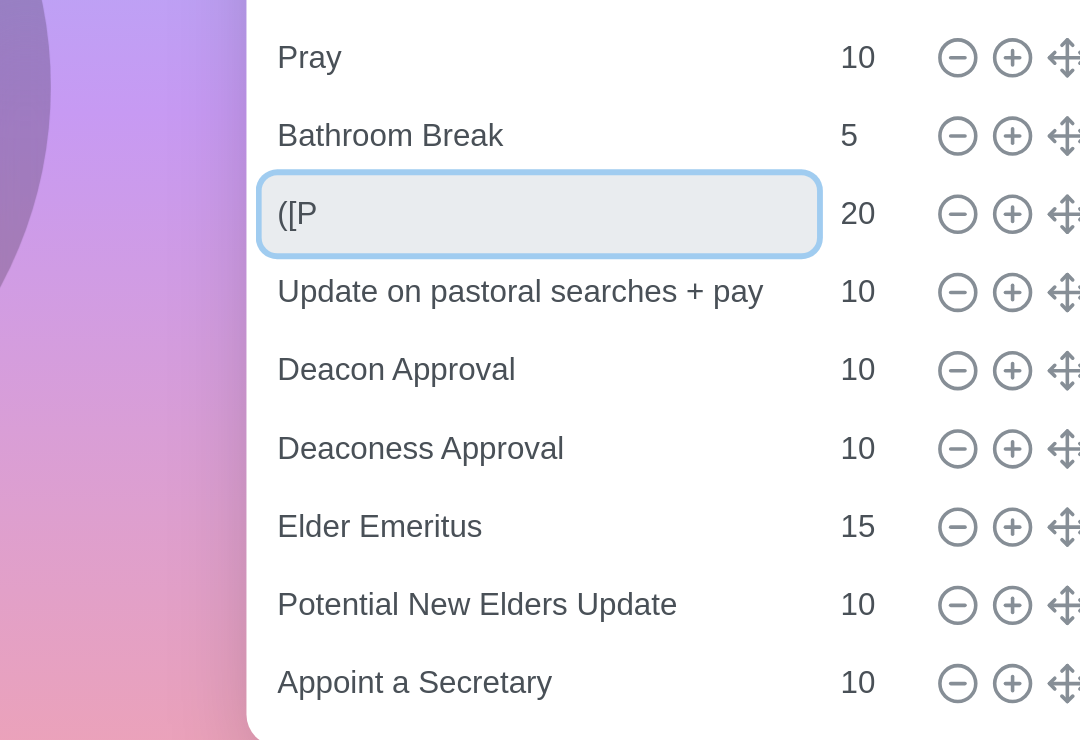type on "(" 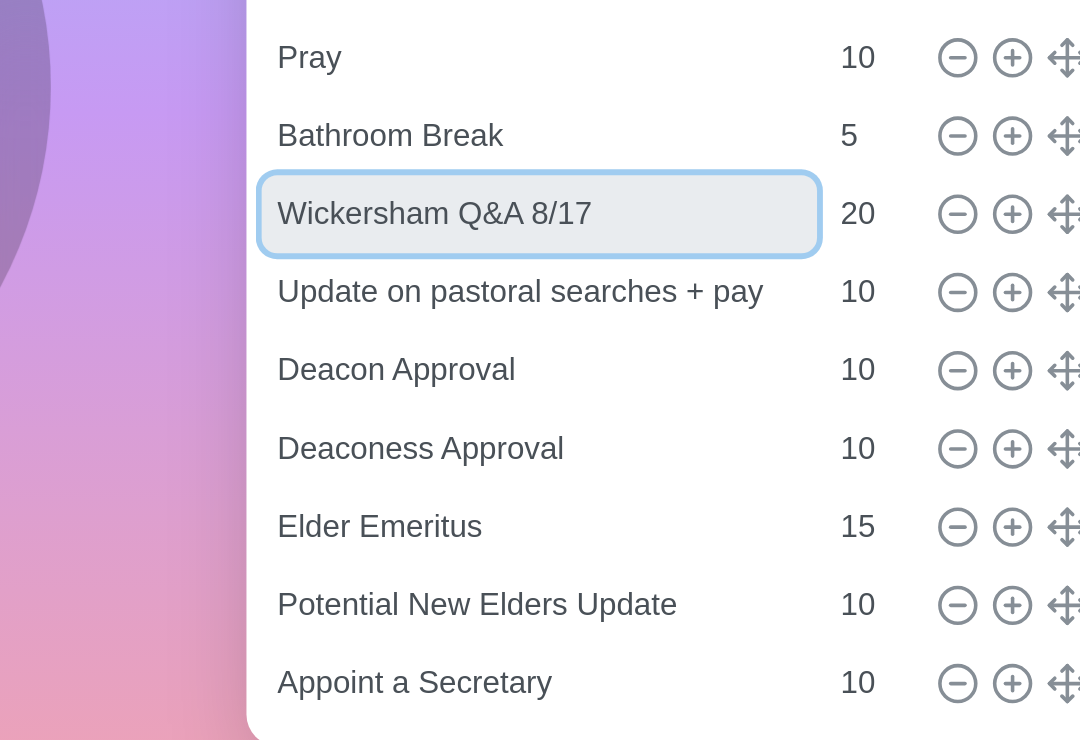 type on "Wickersham Q&A 8/17" 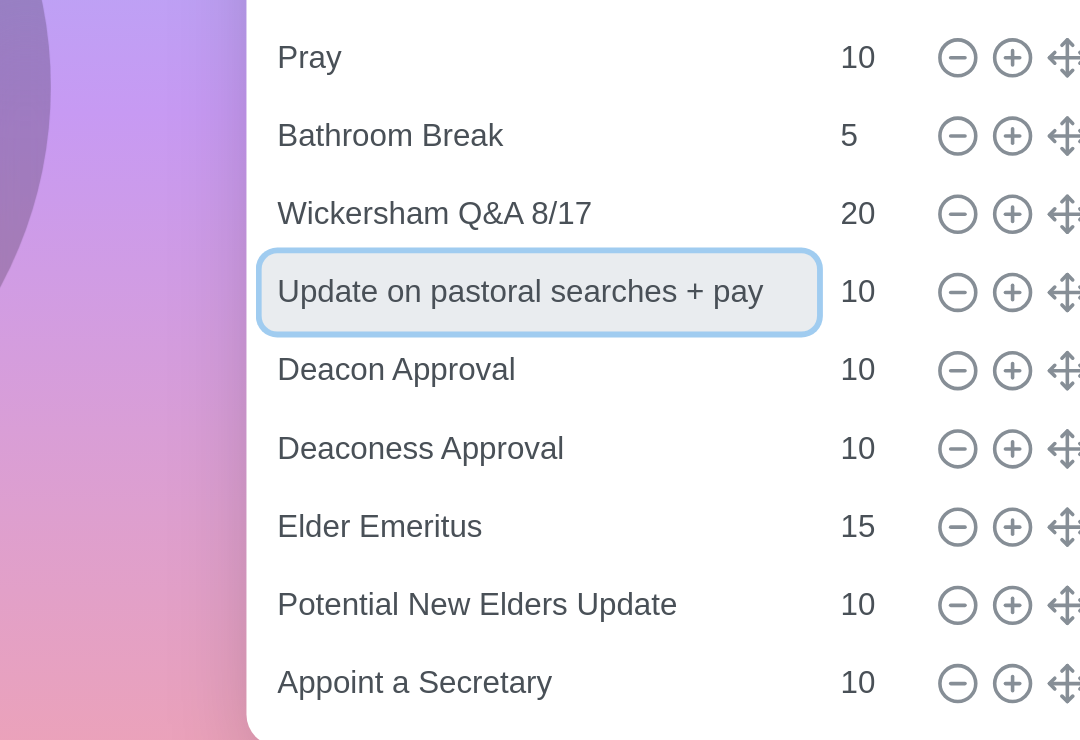 click on "Update on pastoral searches + pay" at bounding box center [736, 462] 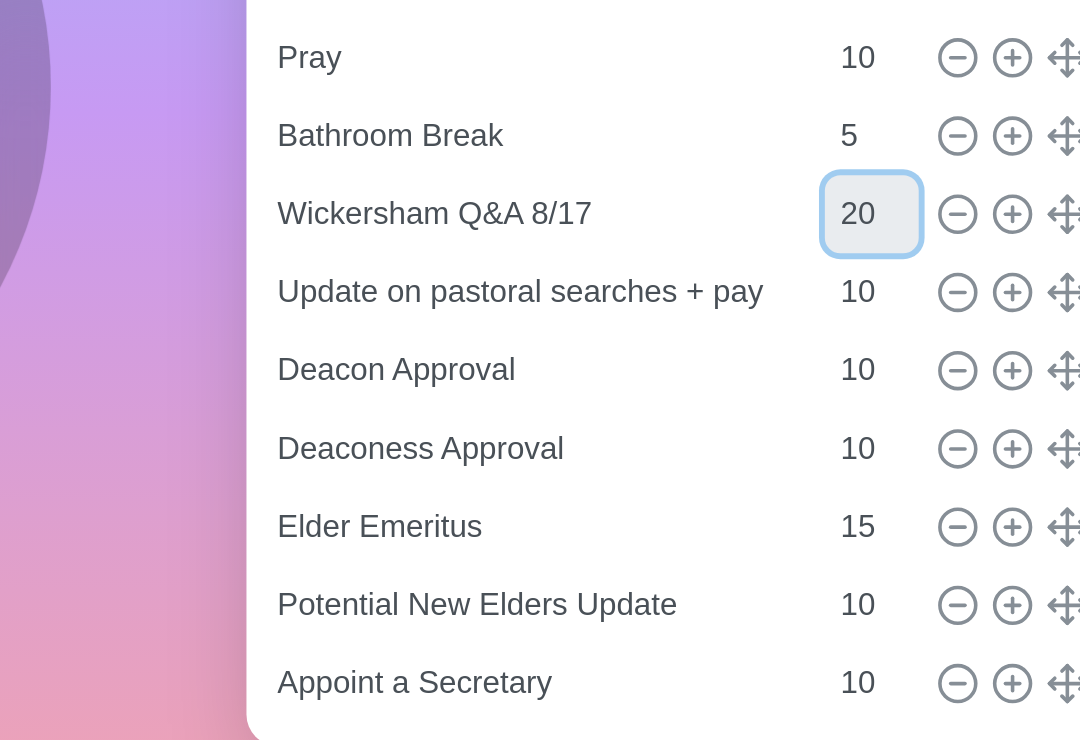 click on "20" at bounding box center (906, 422) 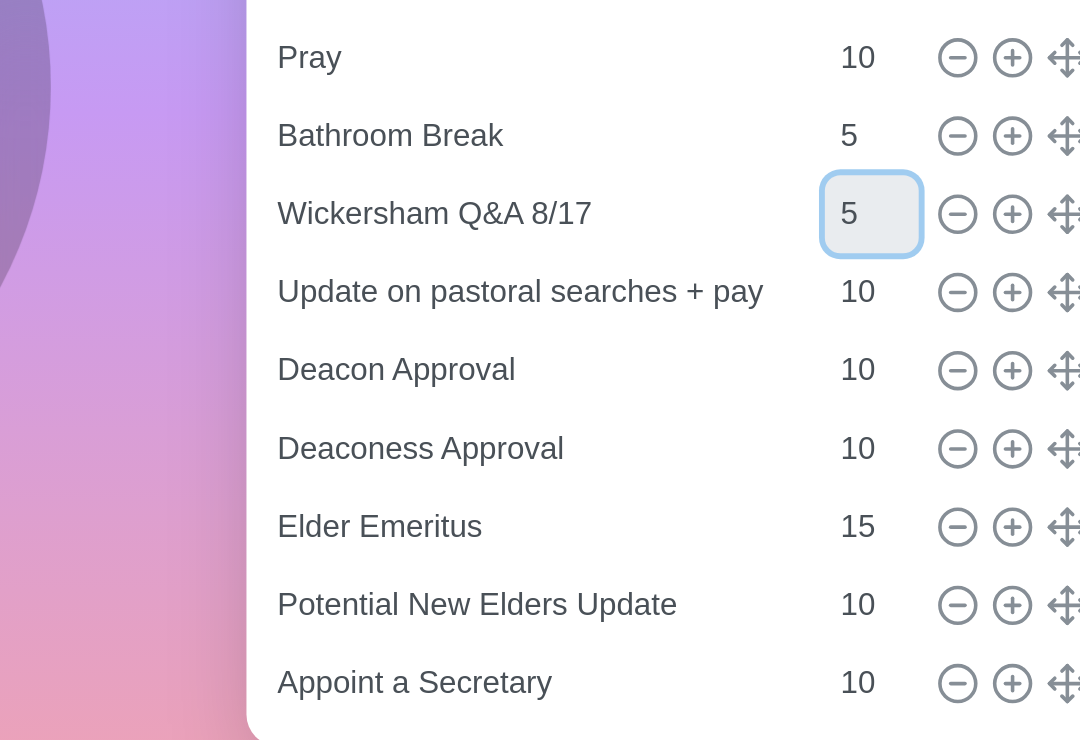 type on "5" 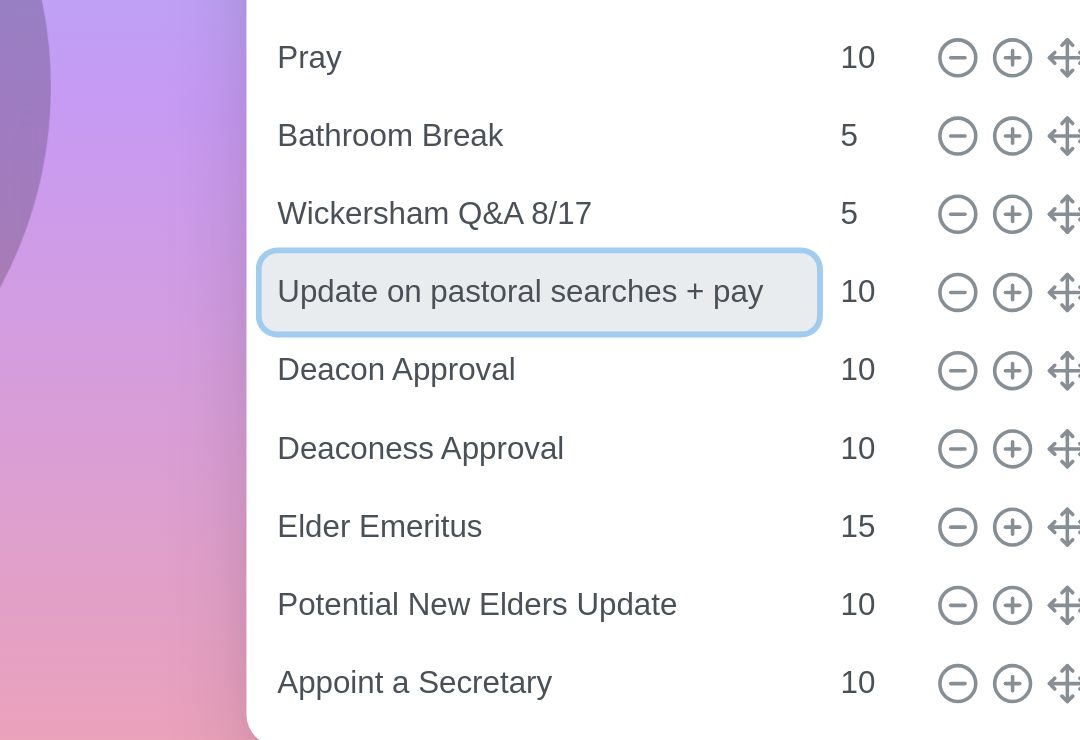 click on "Update on pastoral searches + pay" at bounding box center (736, 462) 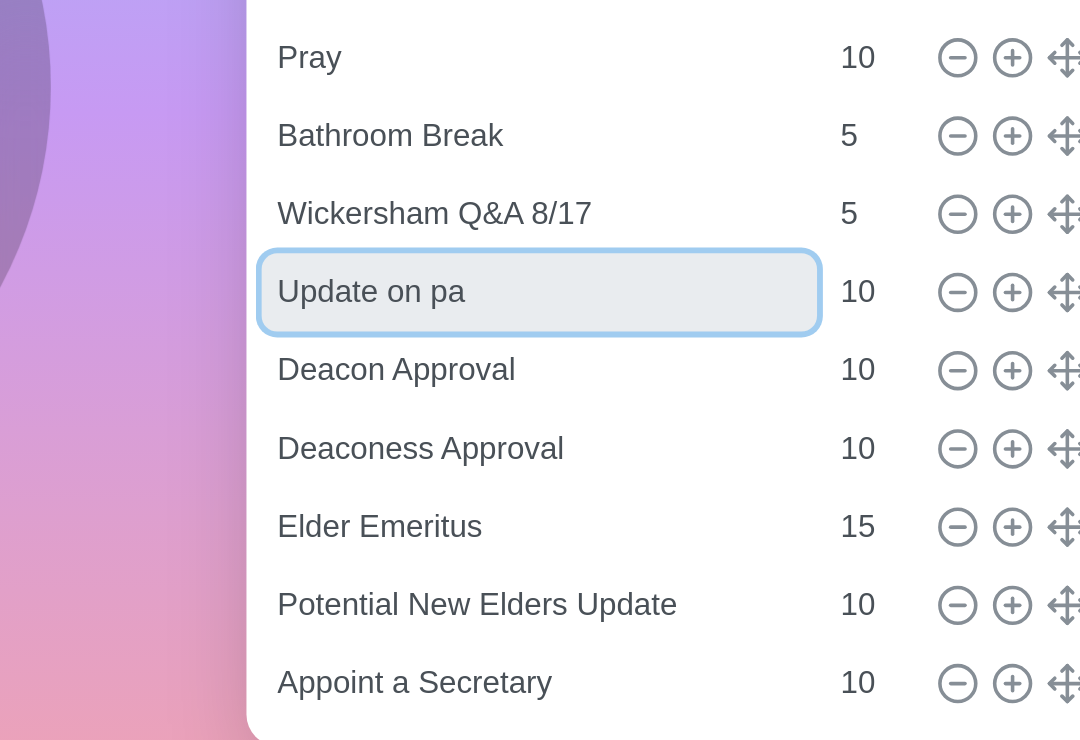 type on "Update" 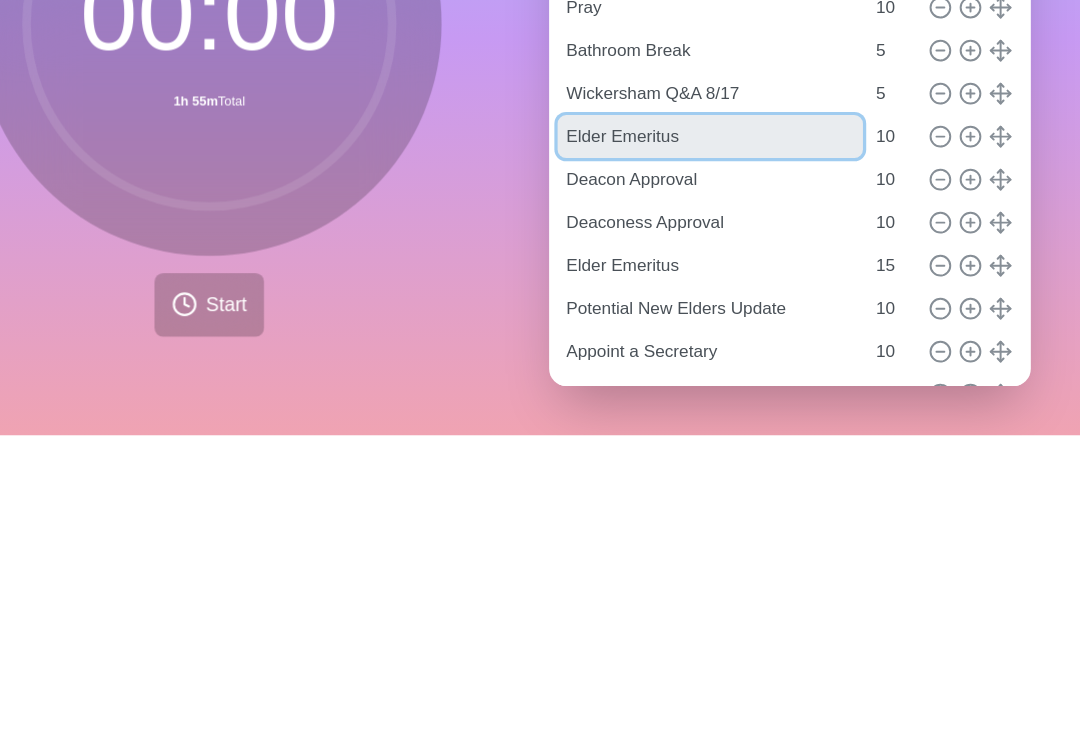 type on "Elder Emeritus" 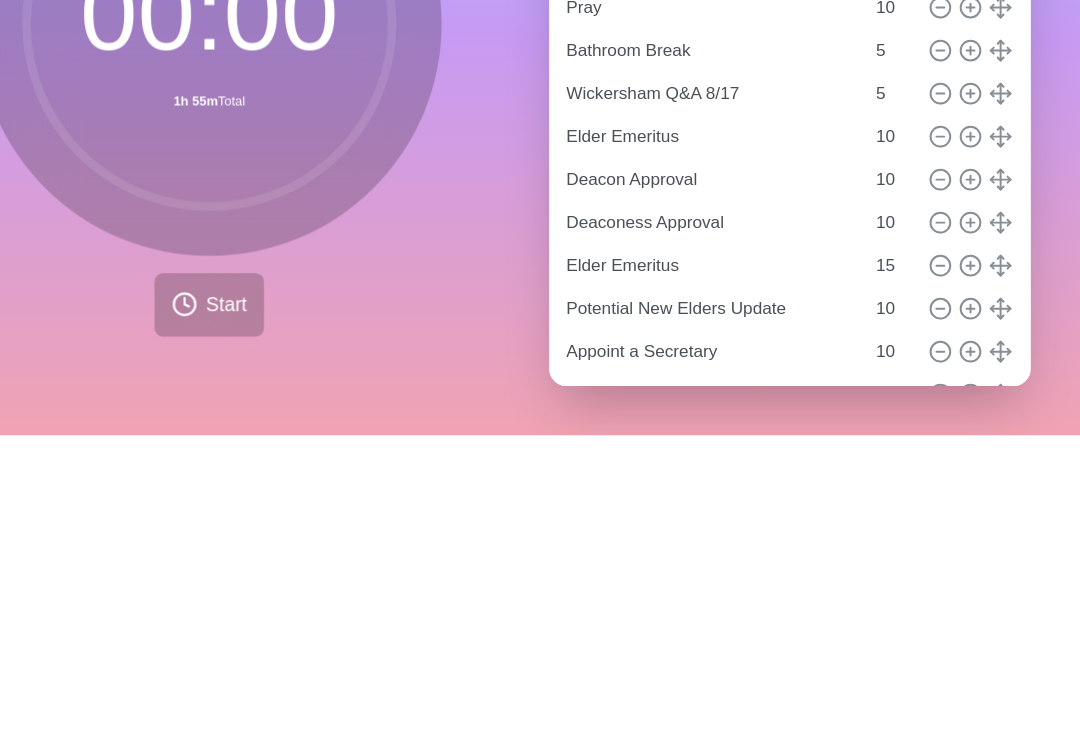 click on "00 : 00   1h 55m
Total             Start" at bounding box center [270, 394] 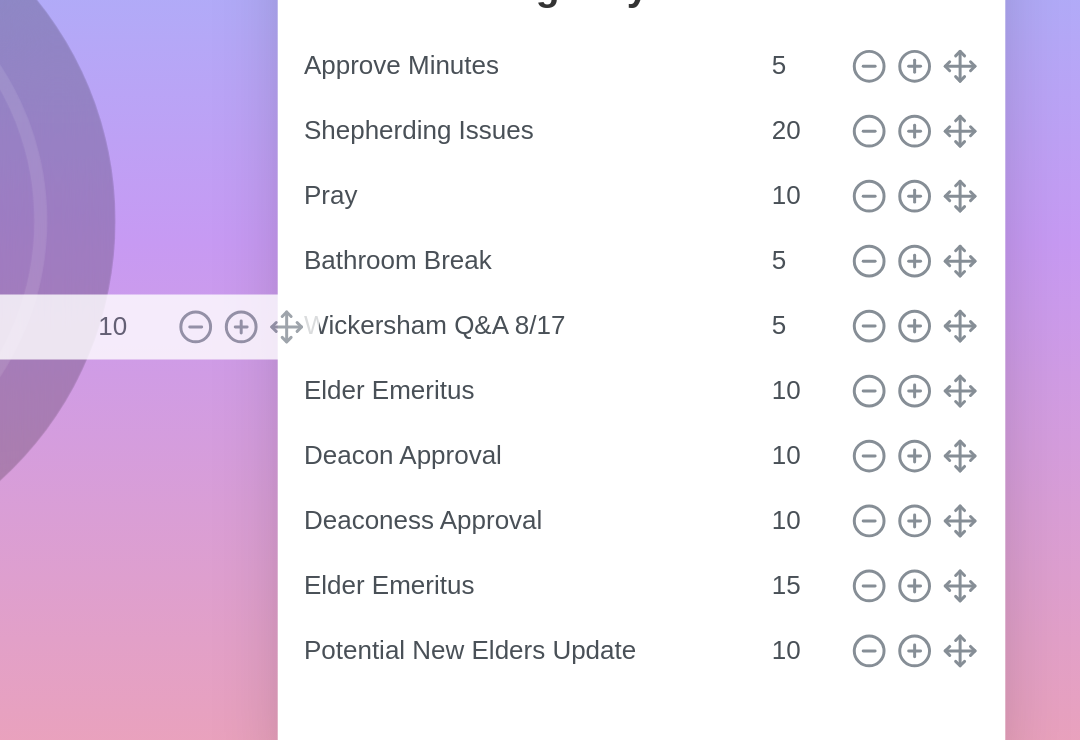 type 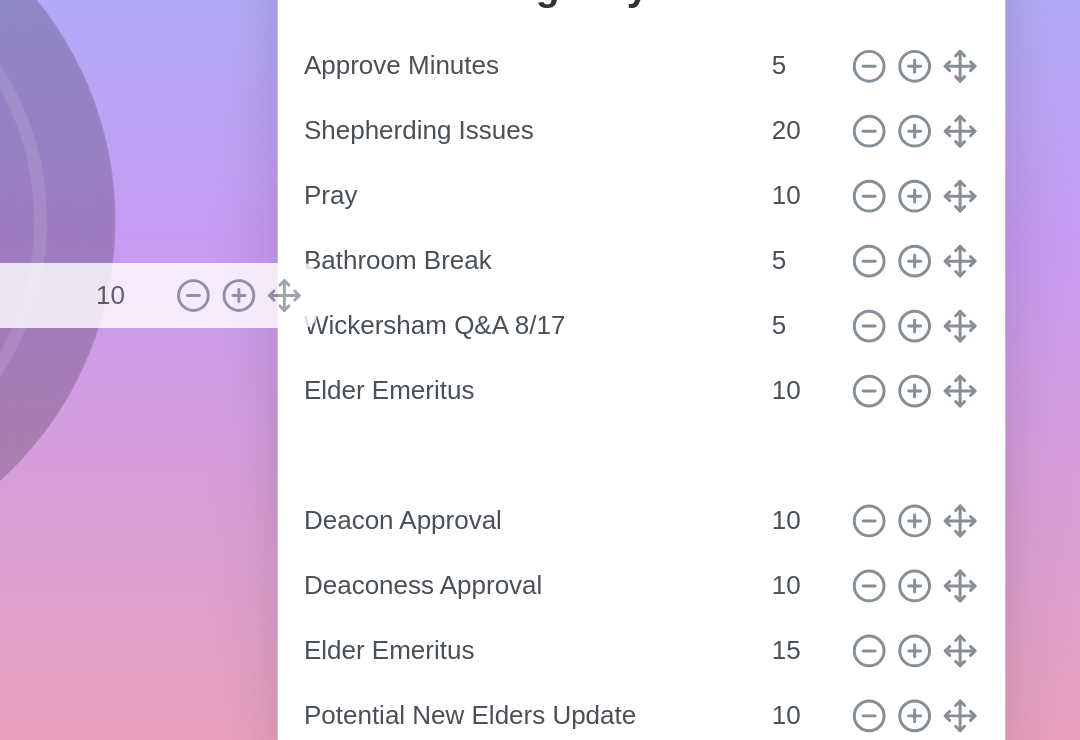 type on "Appoint a Secretary" 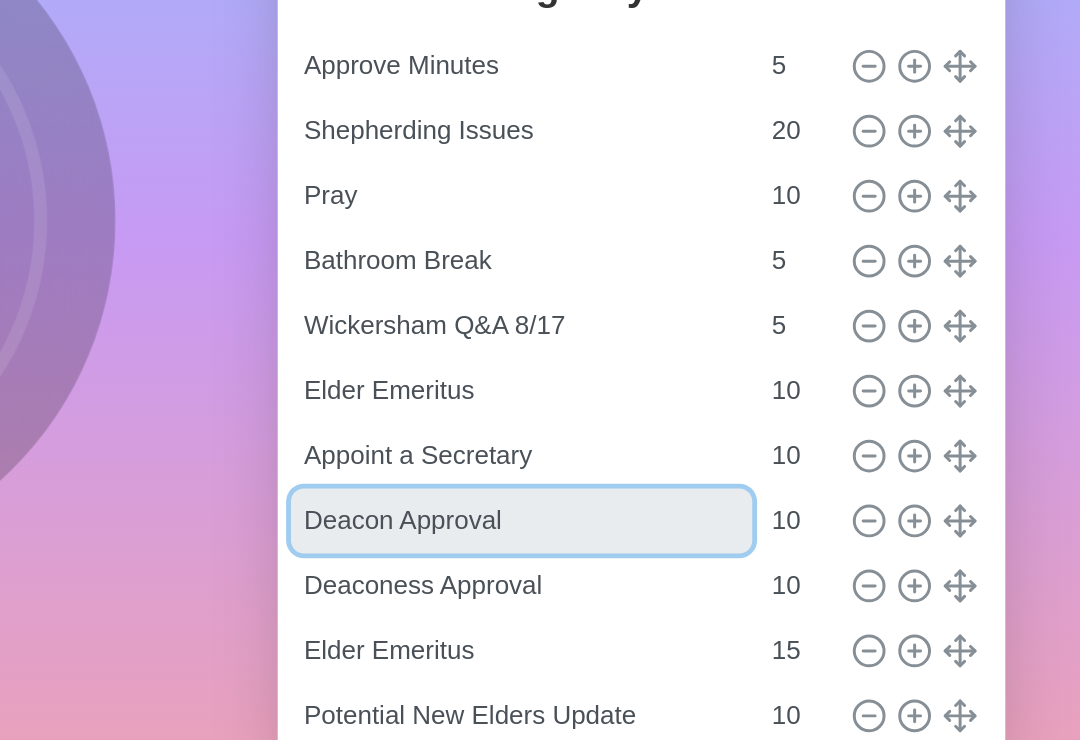 click on "Deacon Approval" at bounding box center [736, 542] 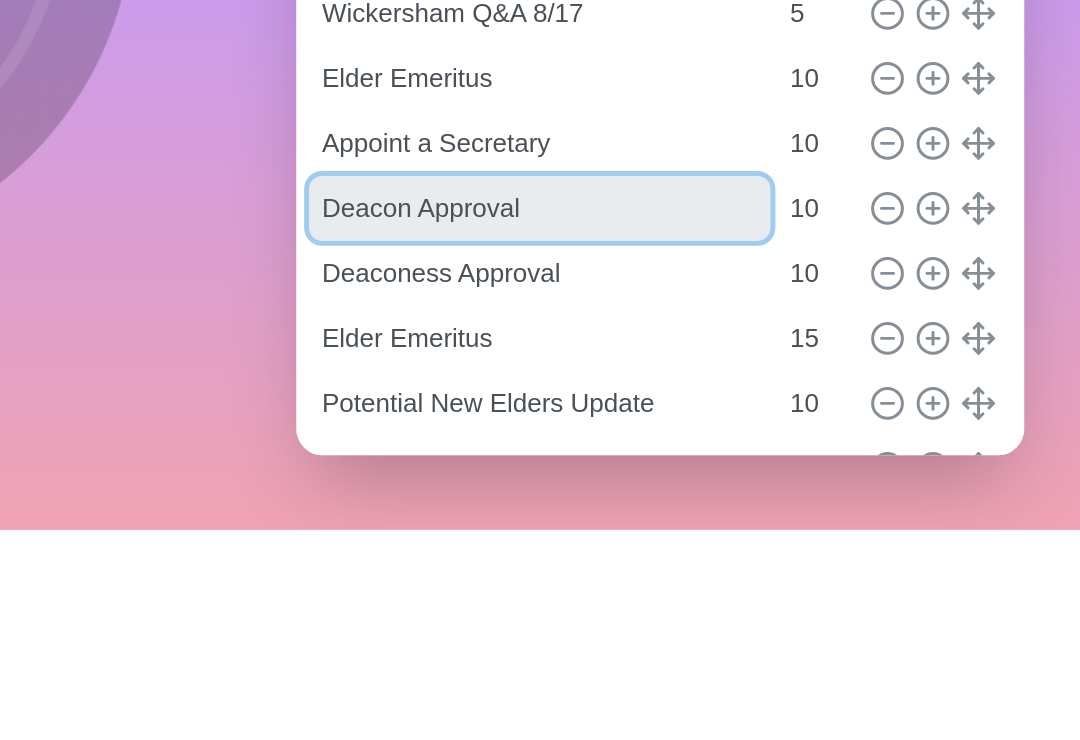 click on "Deacon Approval" at bounding box center [736, 542] 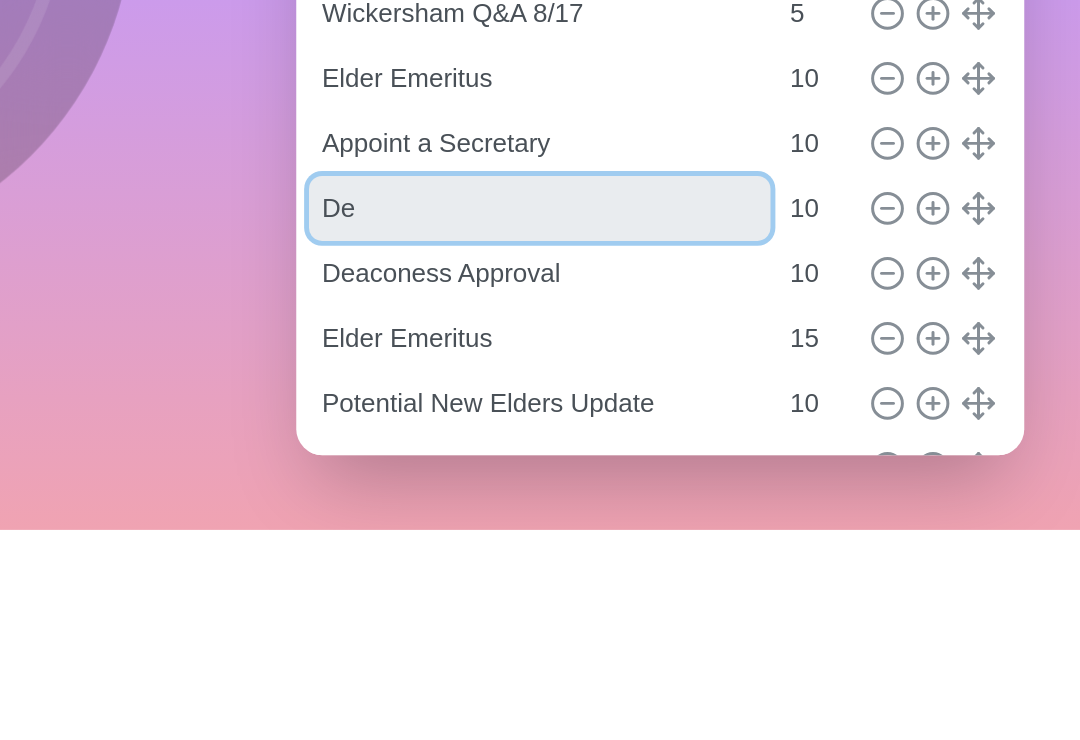 type on "D" 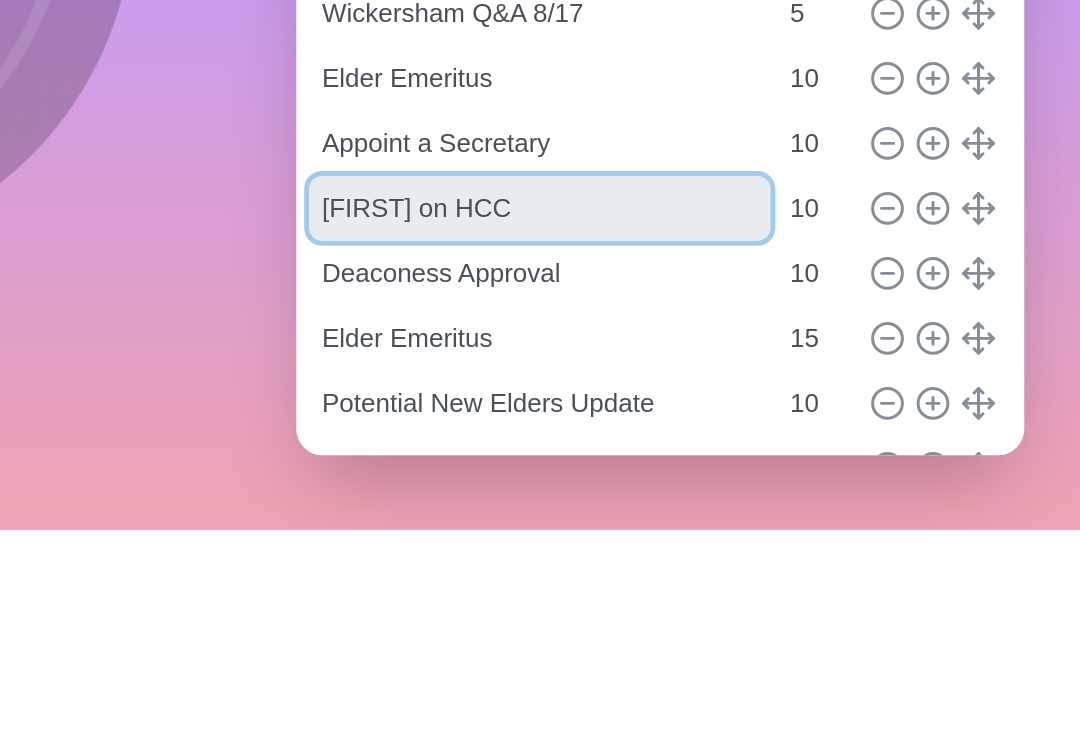 type on "[FIRST] on HCC" 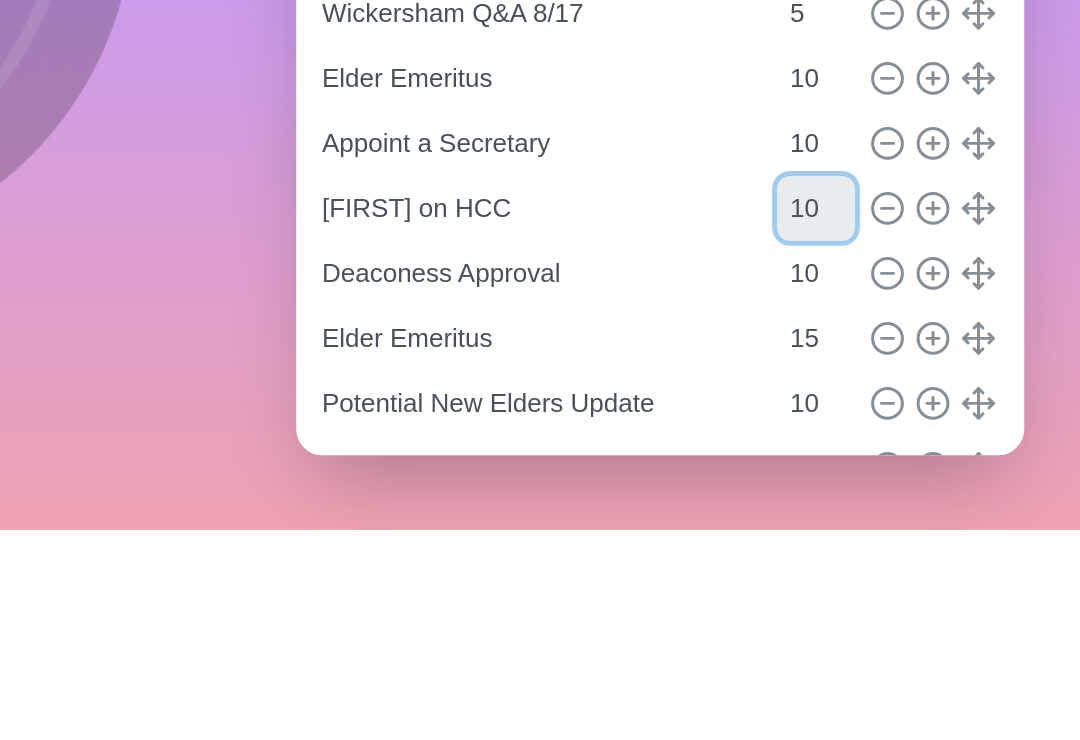 click on "10" at bounding box center [906, 542] 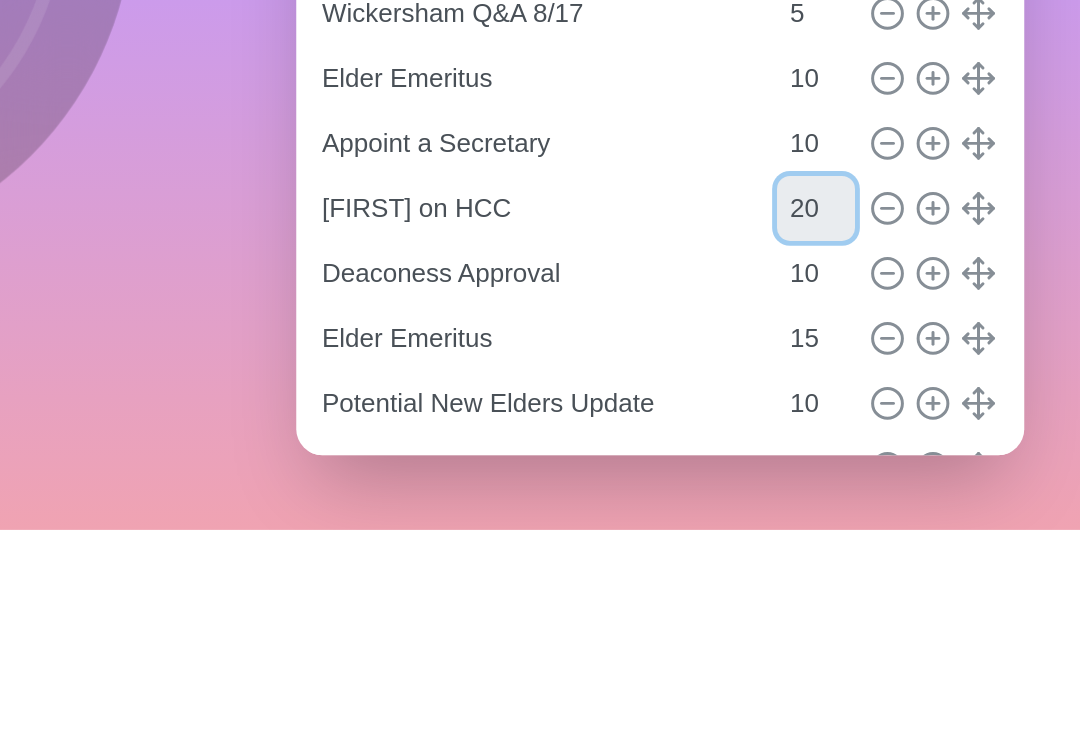 type on "20" 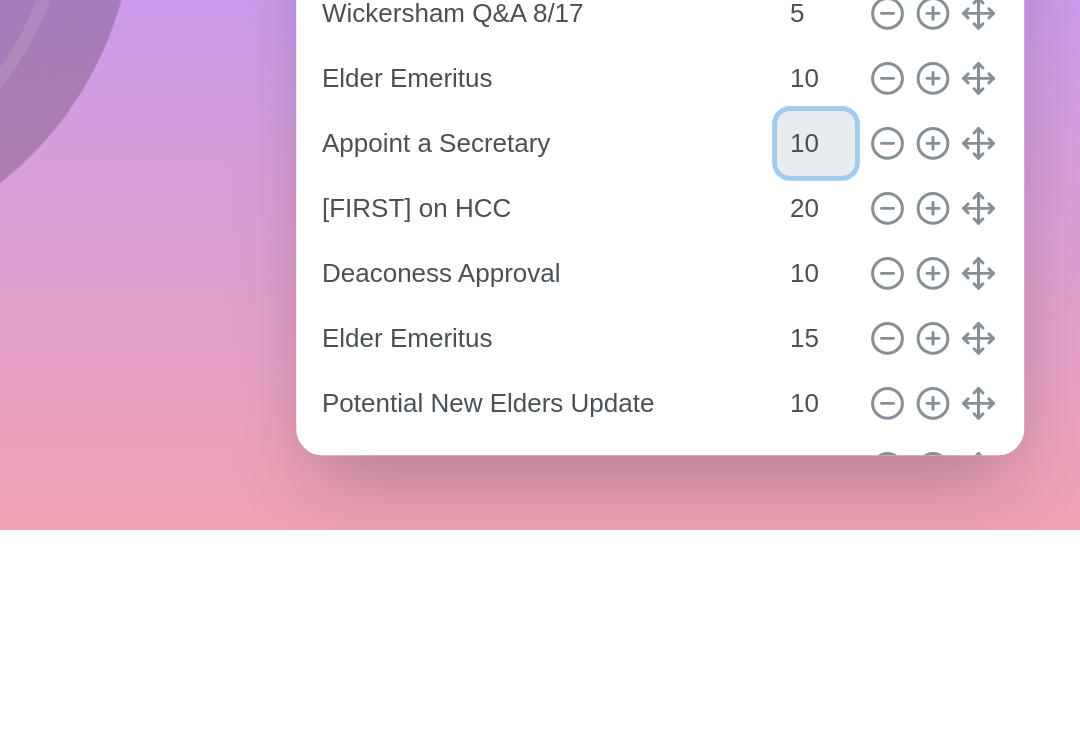 click on "10" at bounding box center (906, 502) 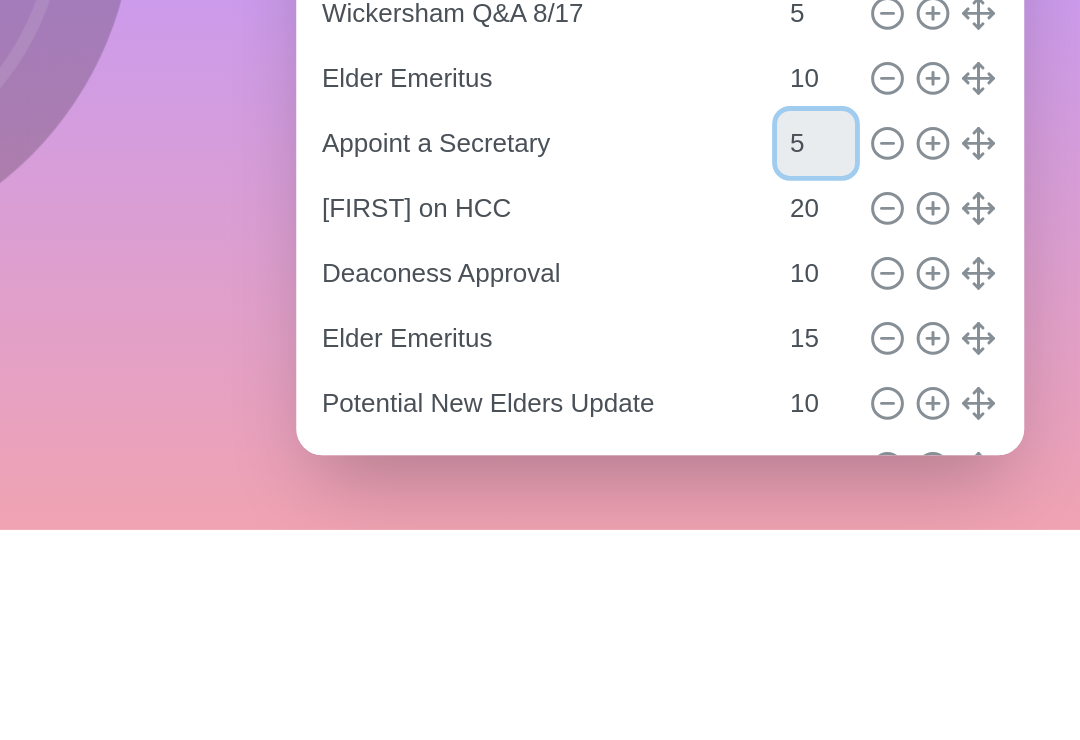 type on "5" 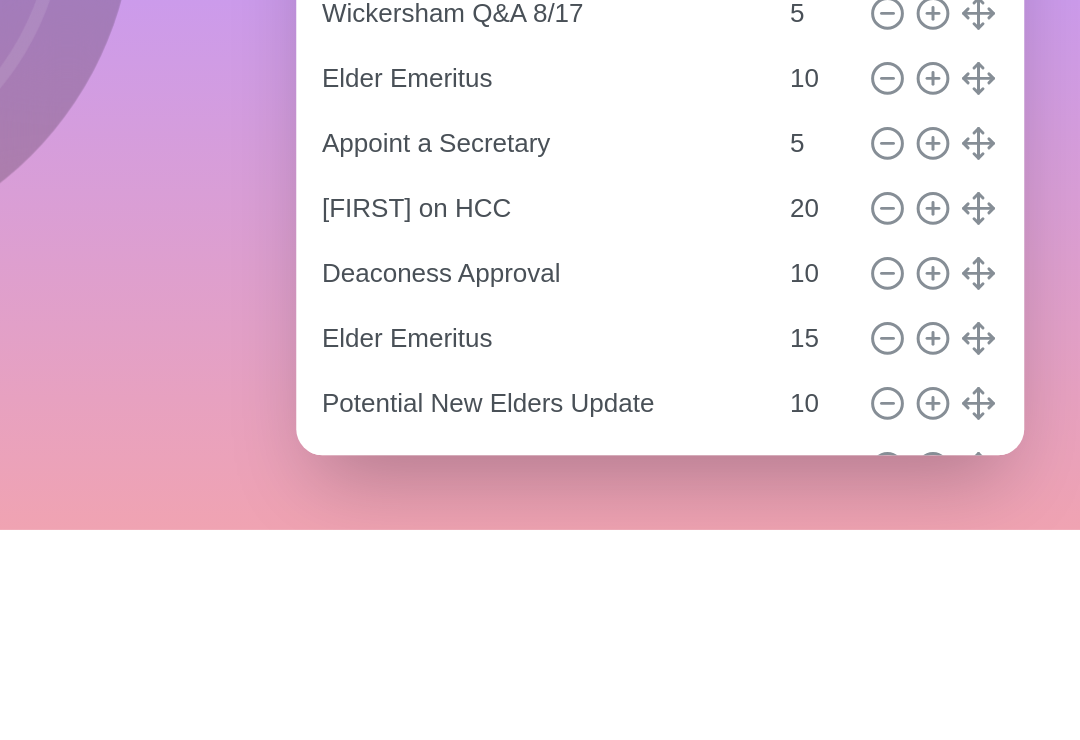 click on "00 : 00   2h 5m
Total             Start" at bounding box center [270, 402] 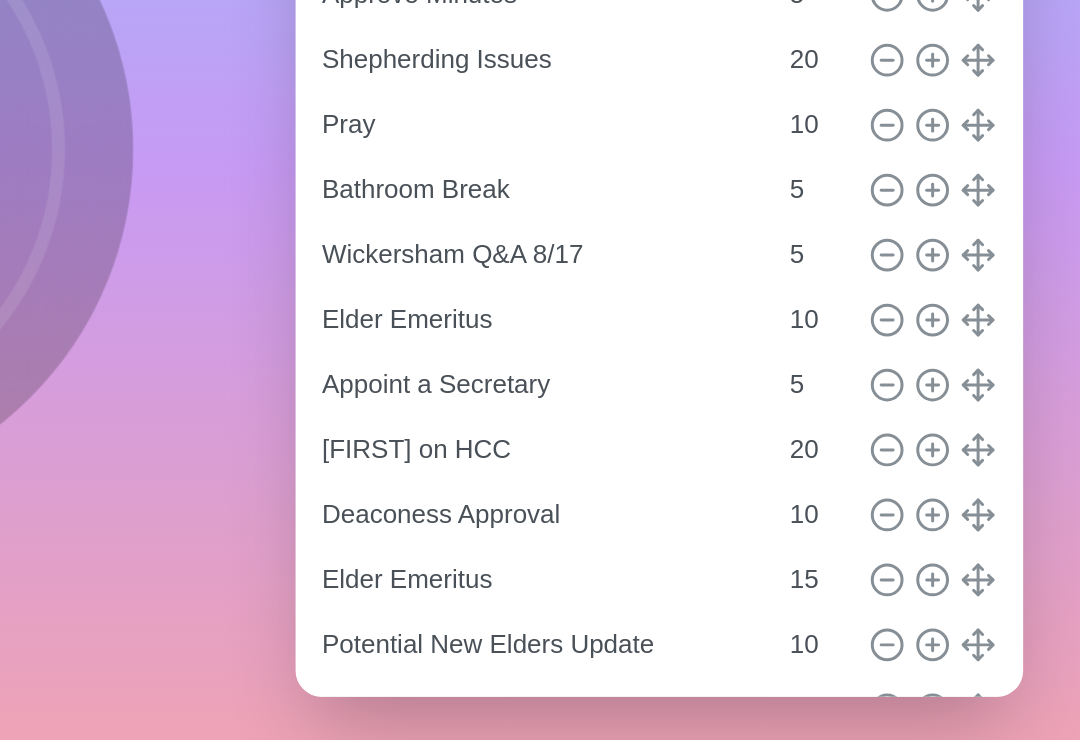 click 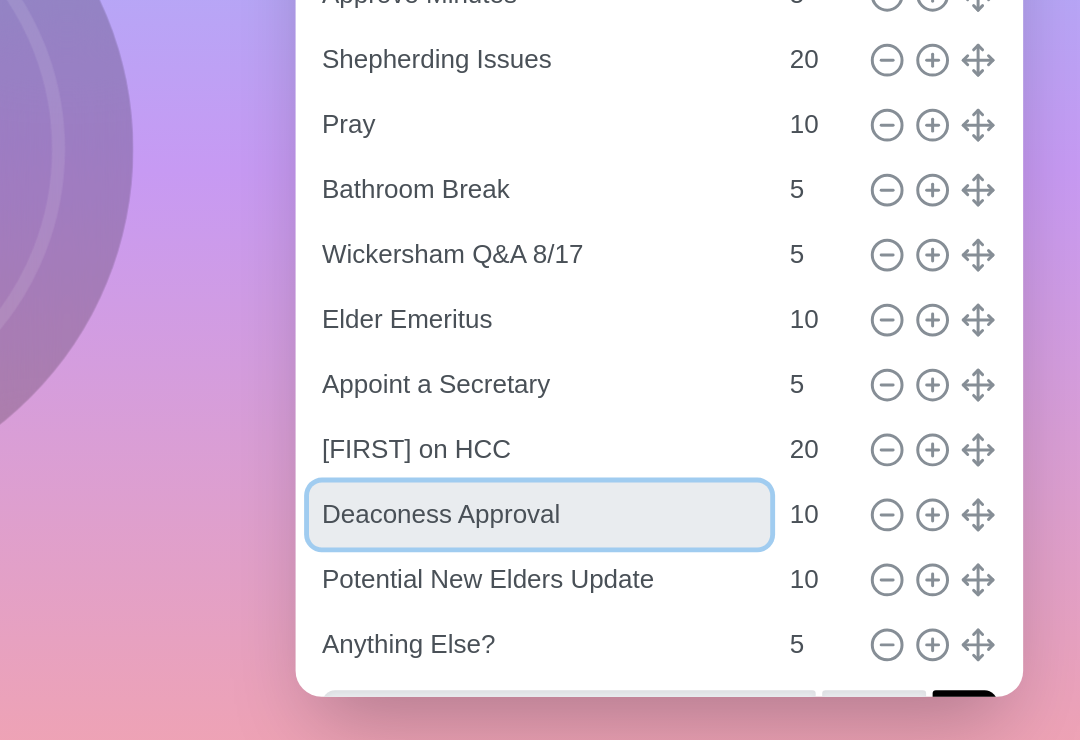 click on "Deaconess Approval" at bounding box center [736, 582] 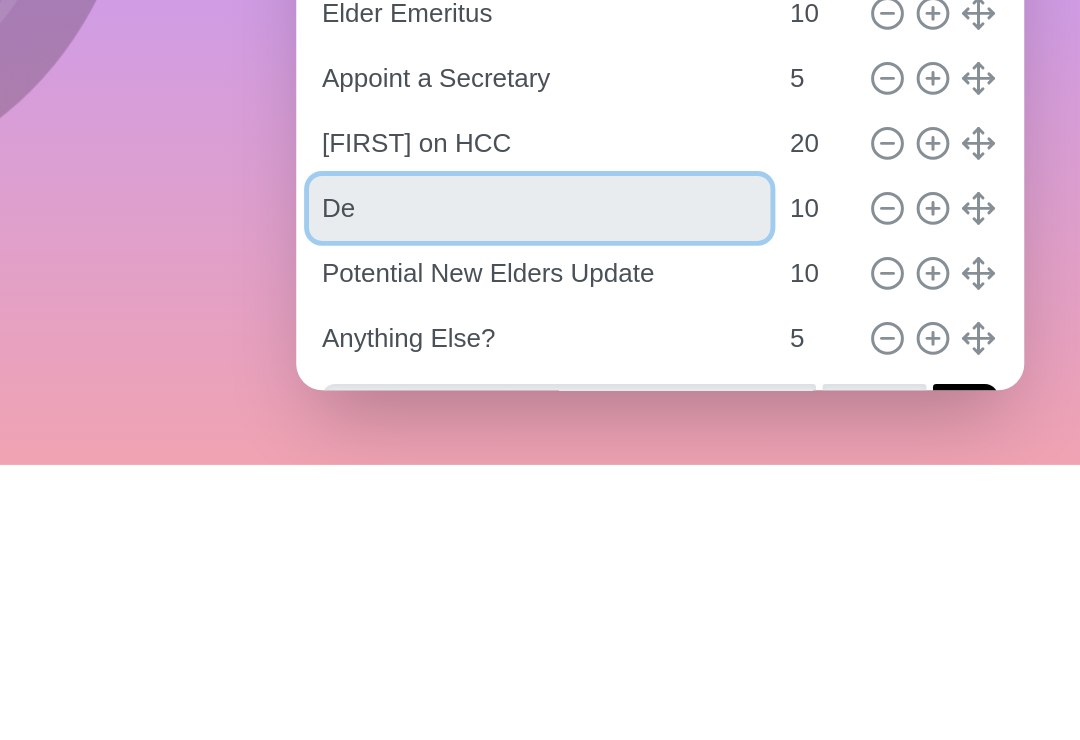 type on "D" 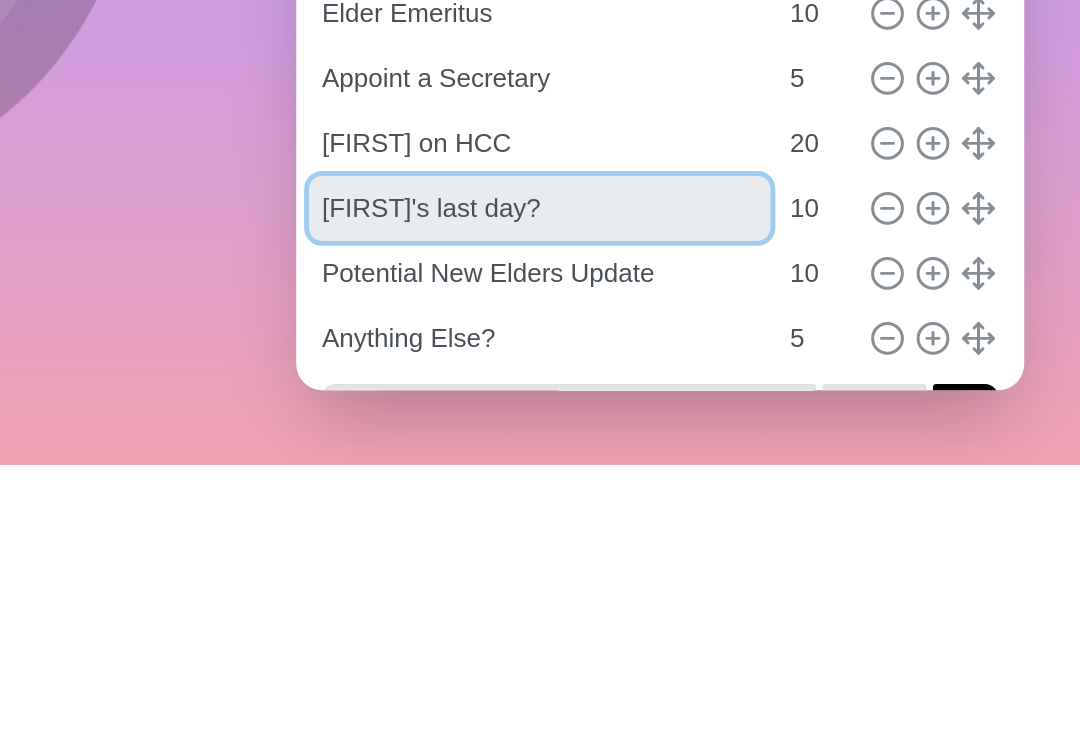 type on "[FIRST]'s last day?" 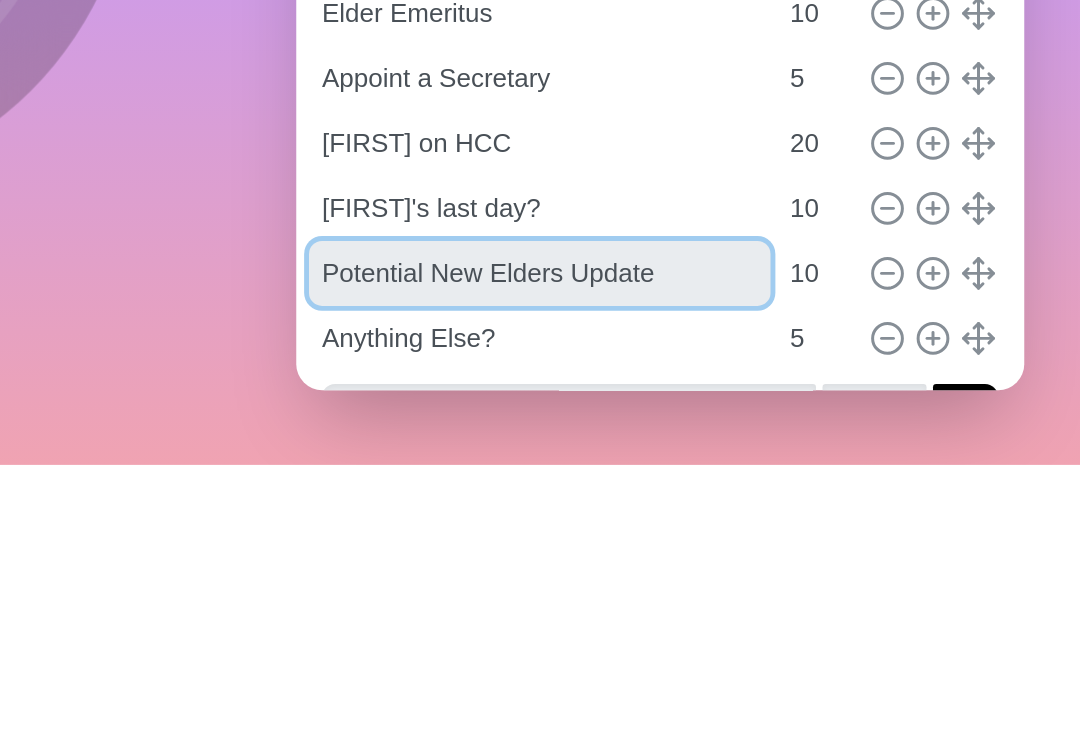 click on "Potential New Elders Update" at bounding box center [736, 622] 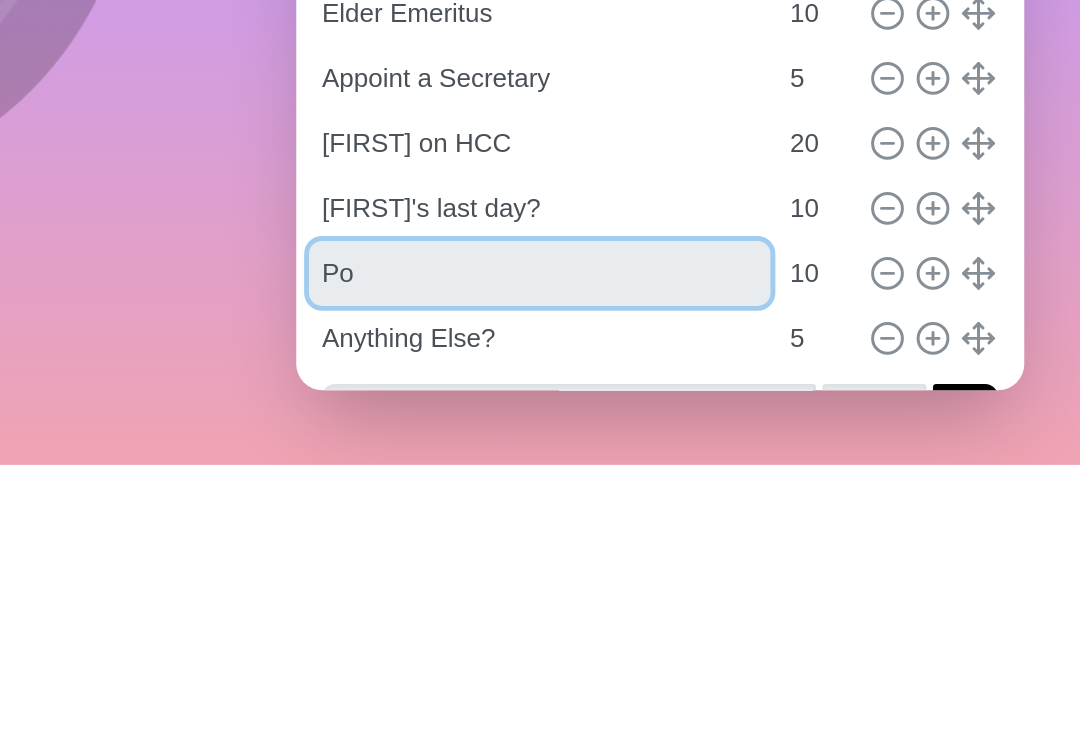 type on "P" 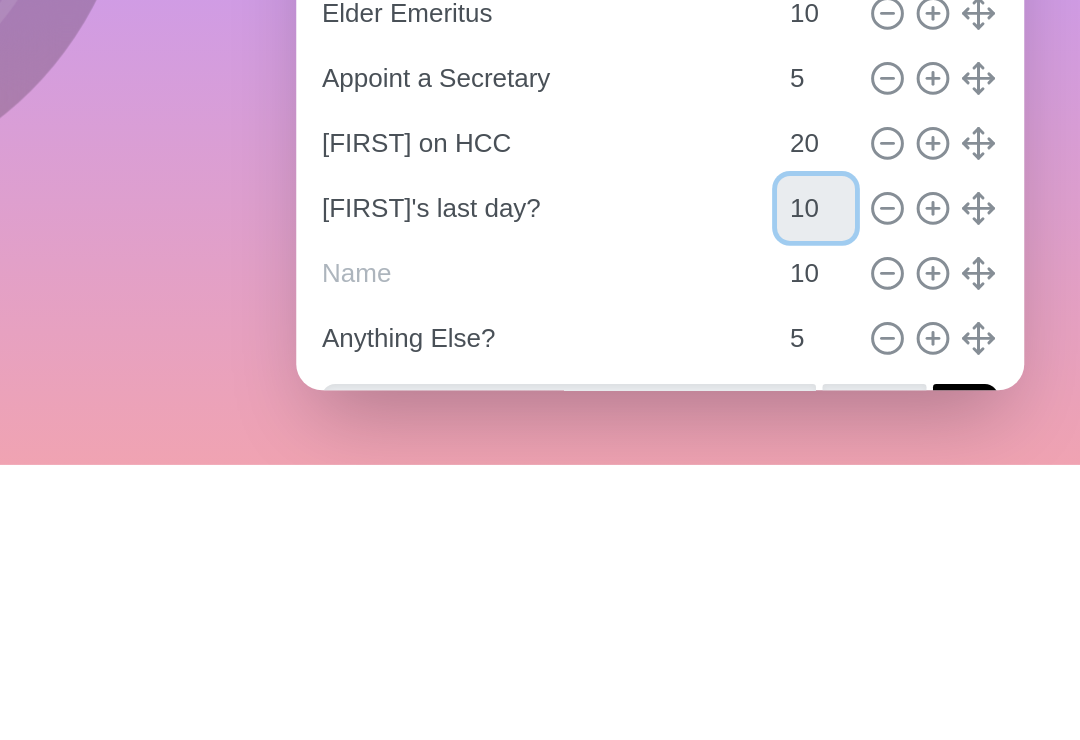 click on "10" at bounding box center [906, 582] 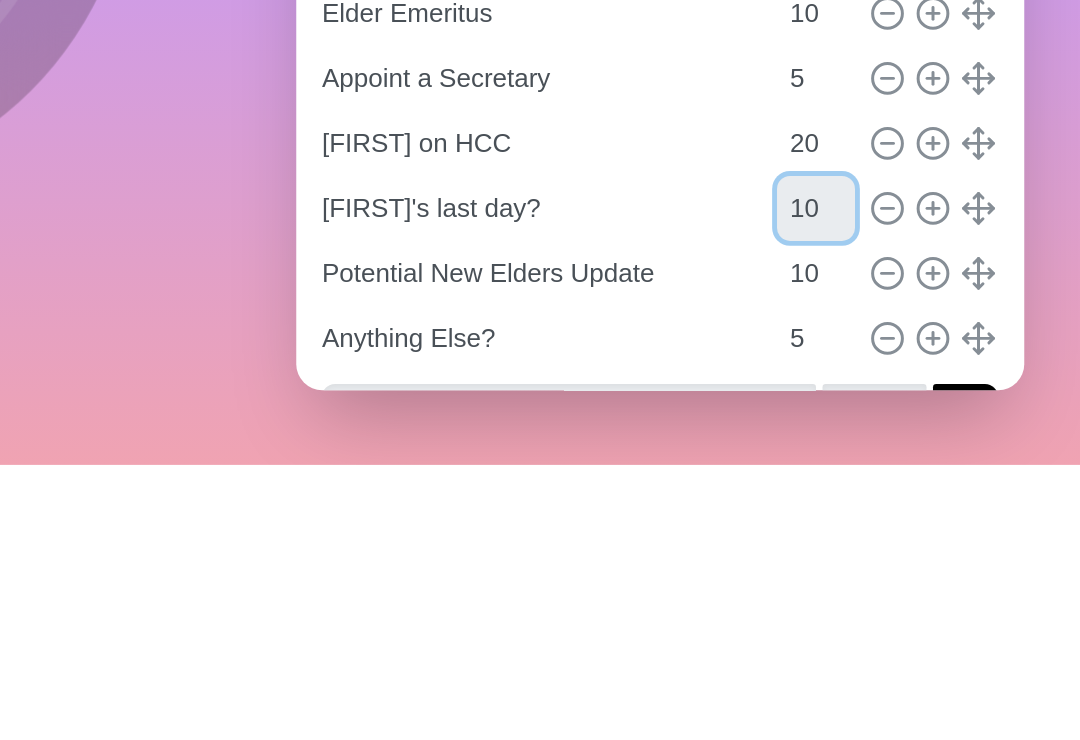 type on "1" 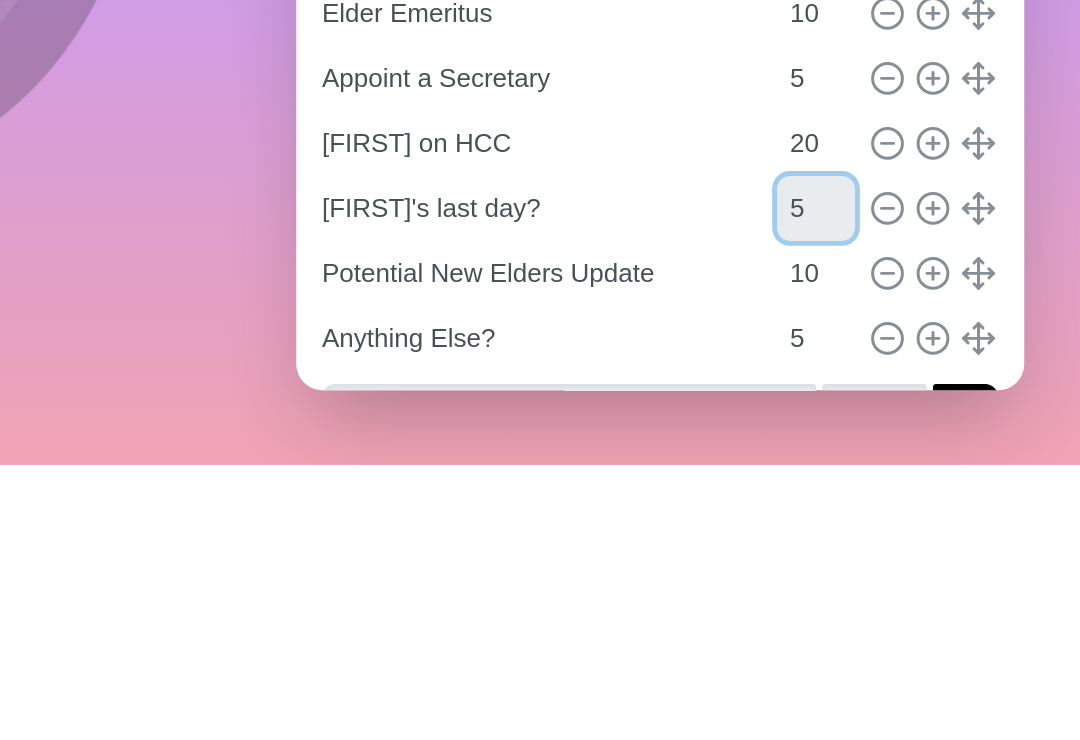 type on "5" 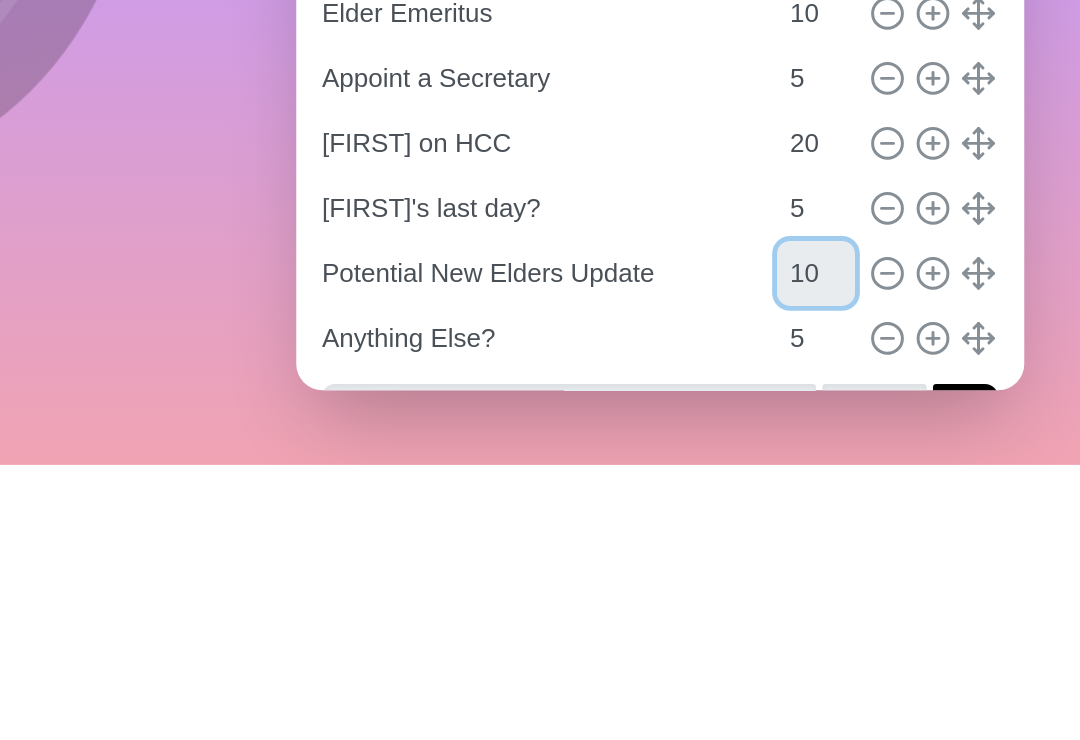 click on "10" at bounding box center (906, 622) 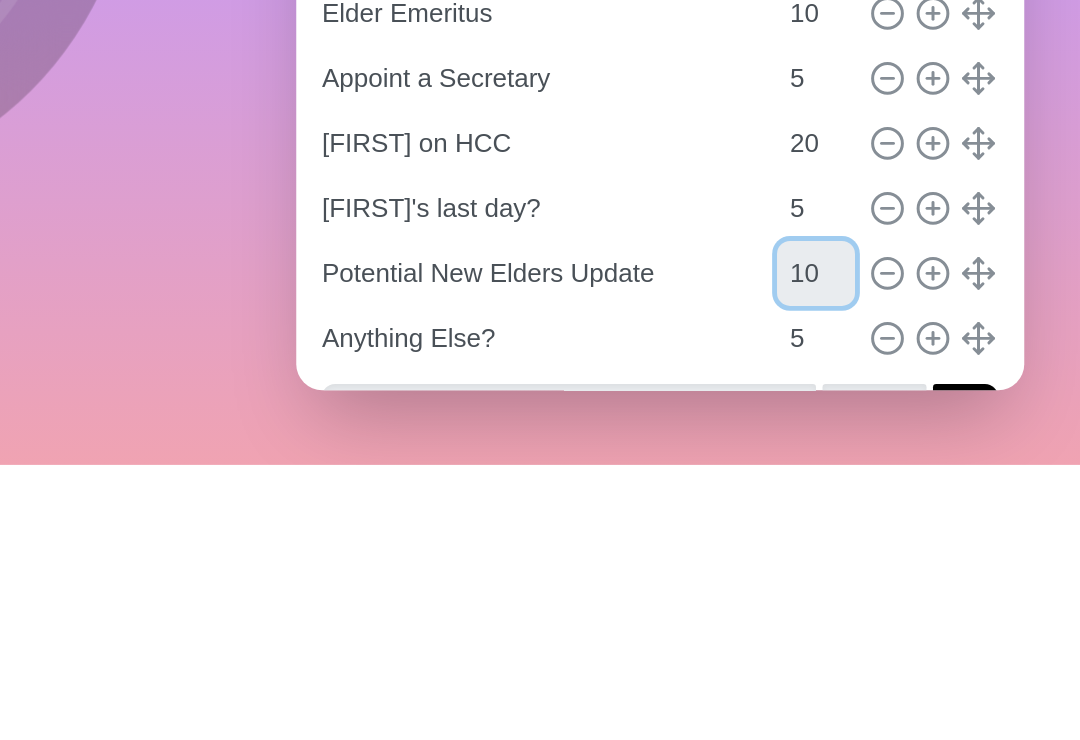 type on "1" 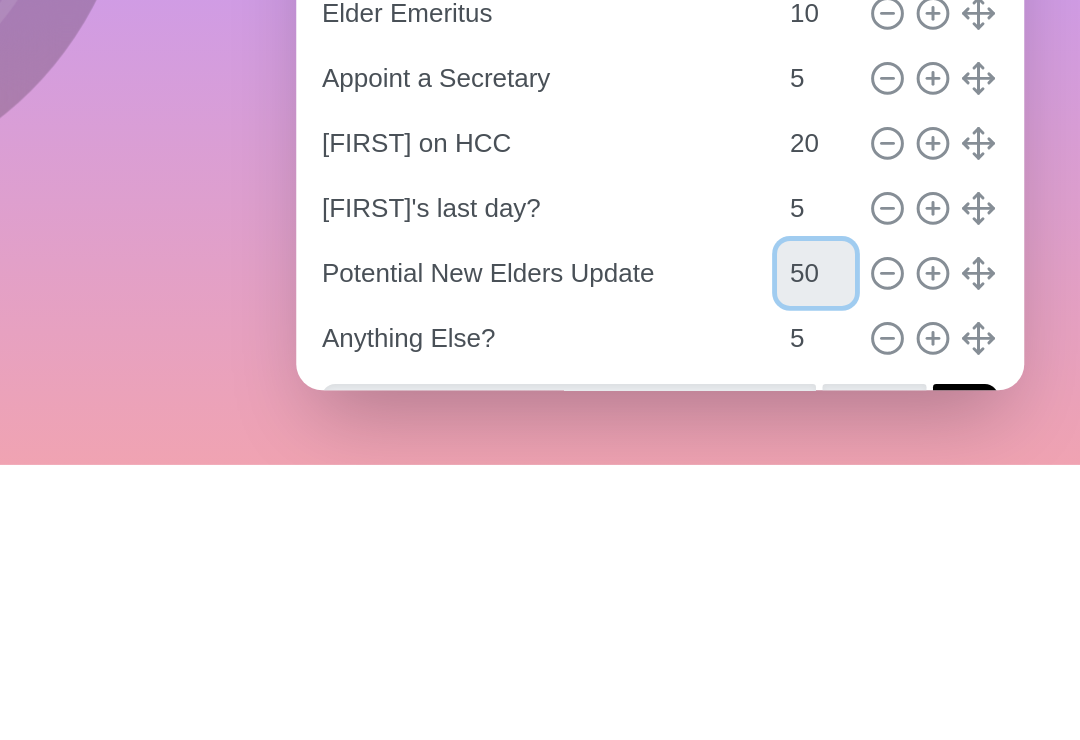 type on "50" 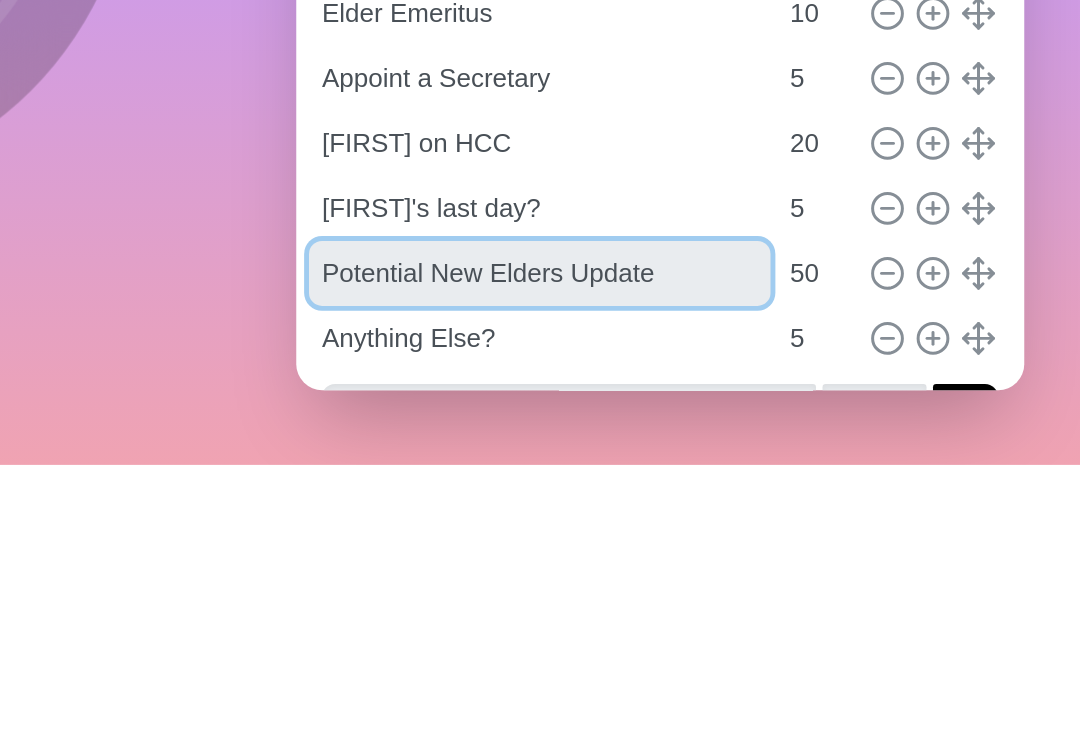 click on "Potential New Elders Update" at bounding box center (736, 622) 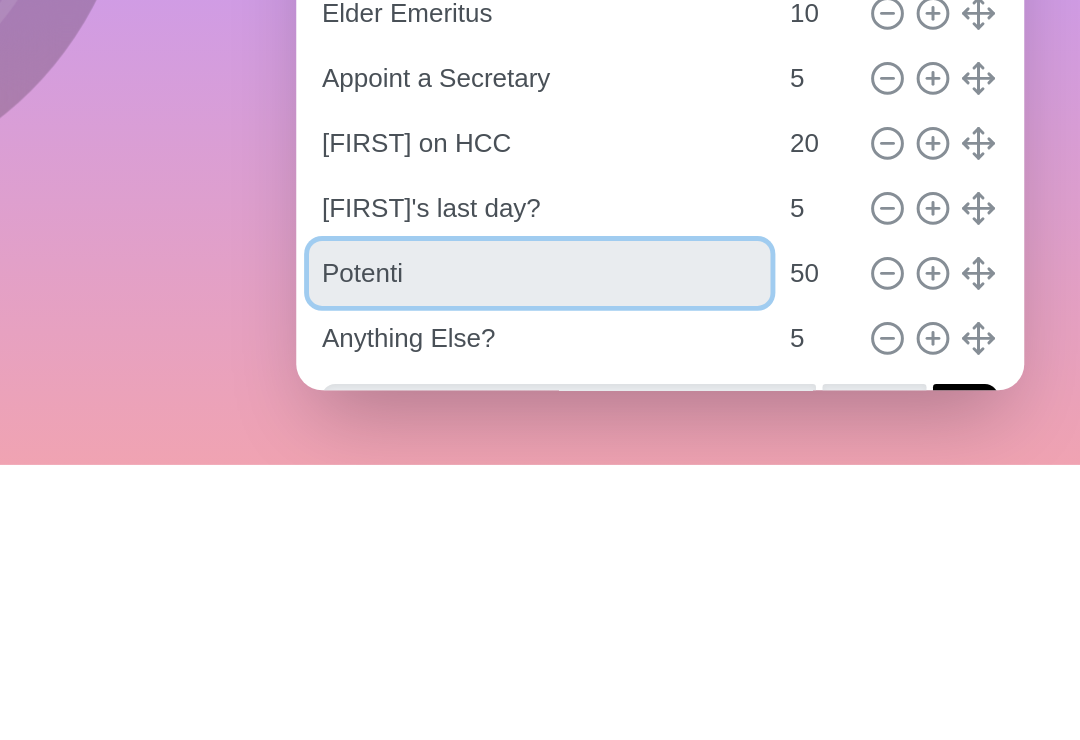 type on "Potent" 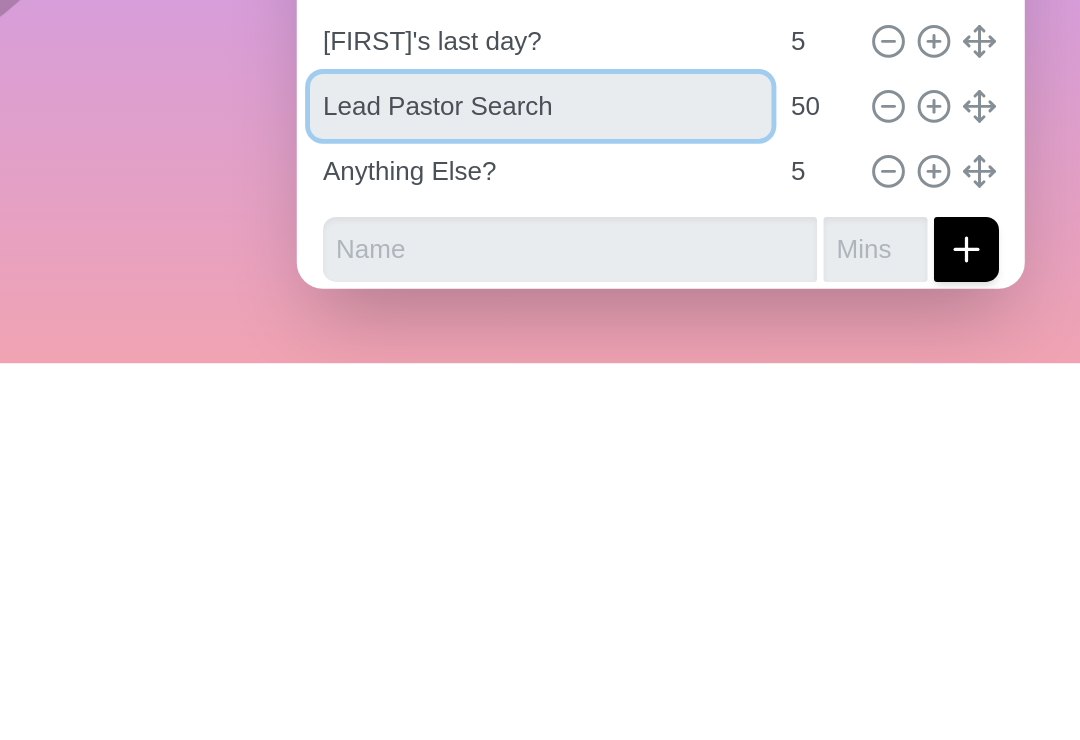 scroll, scrollTop: 45, scrollLeft: 0, axis: vertical 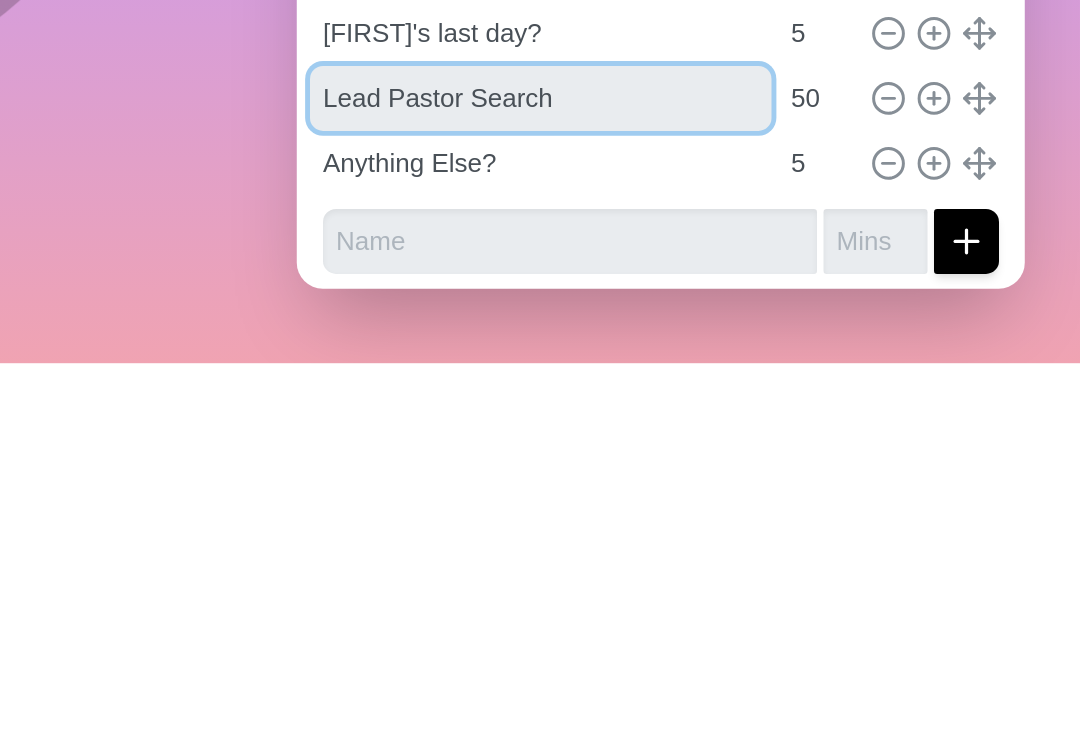 type on "Lead Pastor Search" 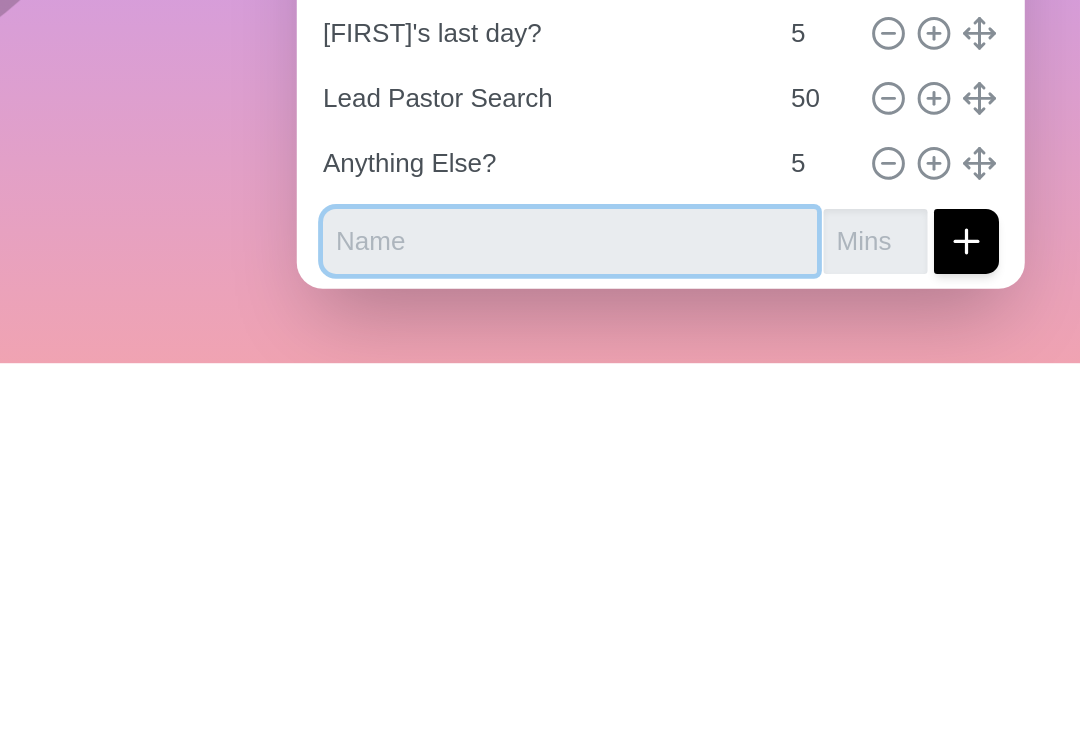 click at bounding box center (754, 665) 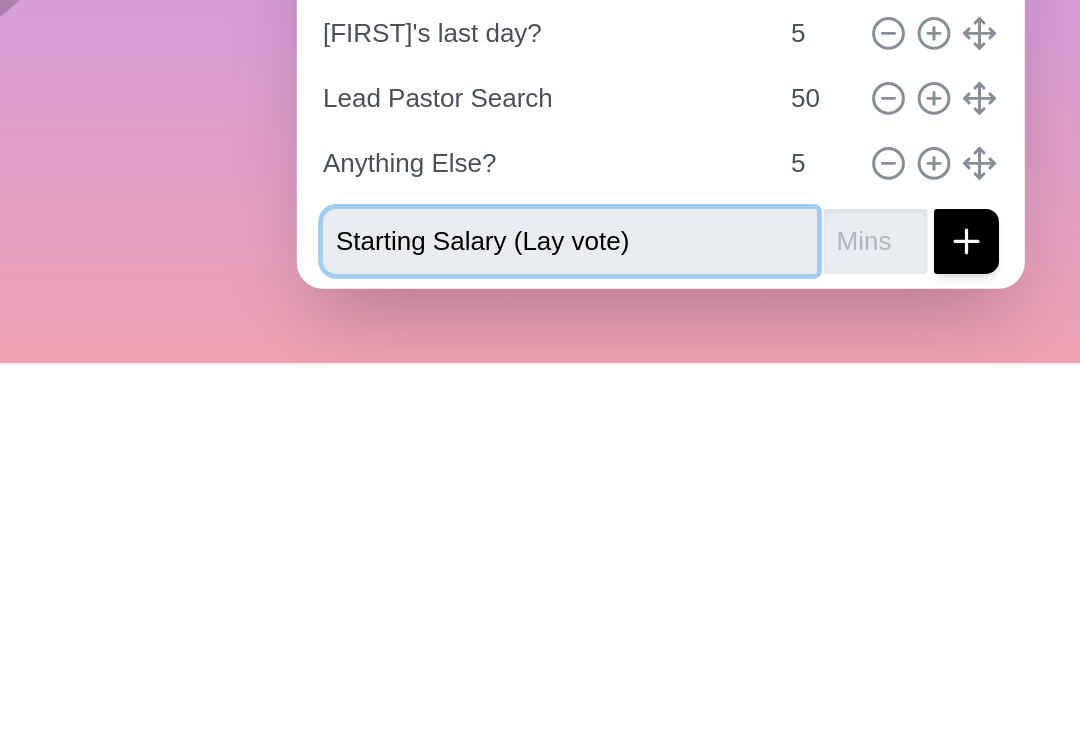type on "Starting Salary (Lay vote)" 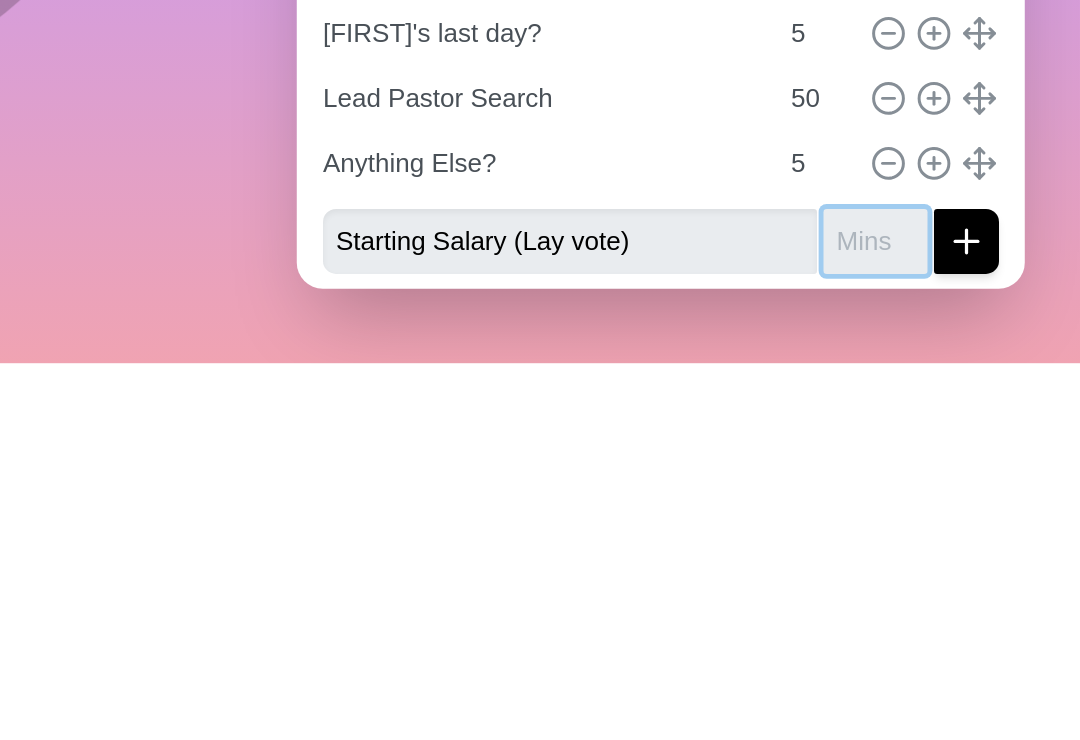 click at bounding box center [942, 665] 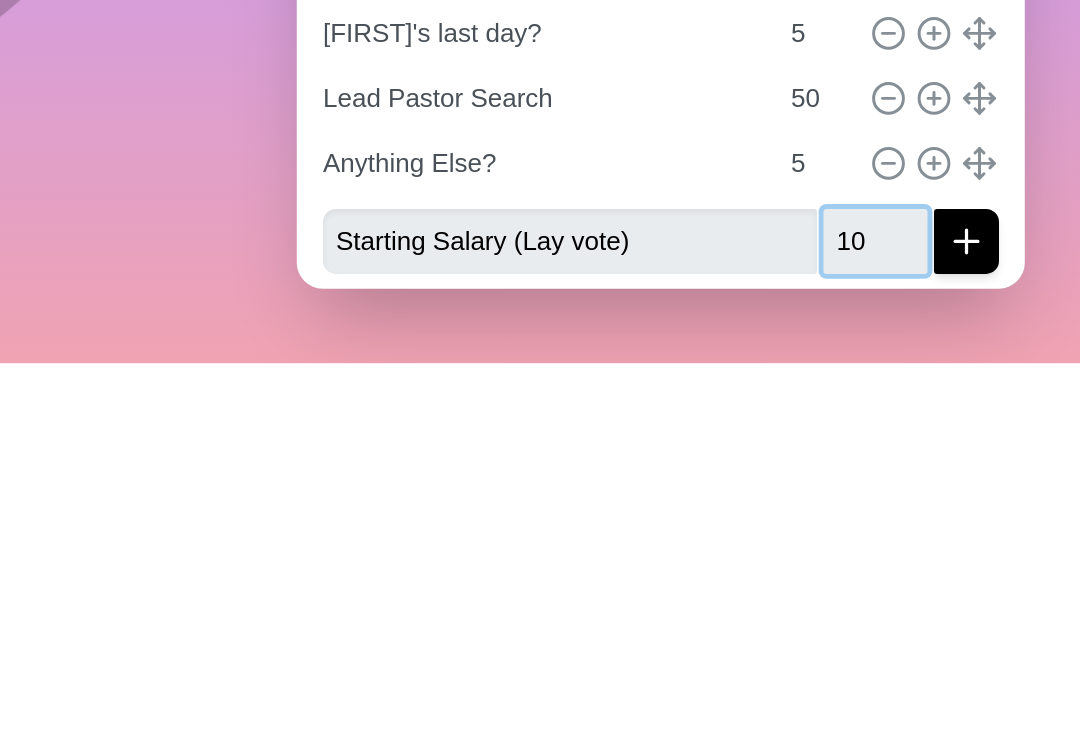 type on "10" 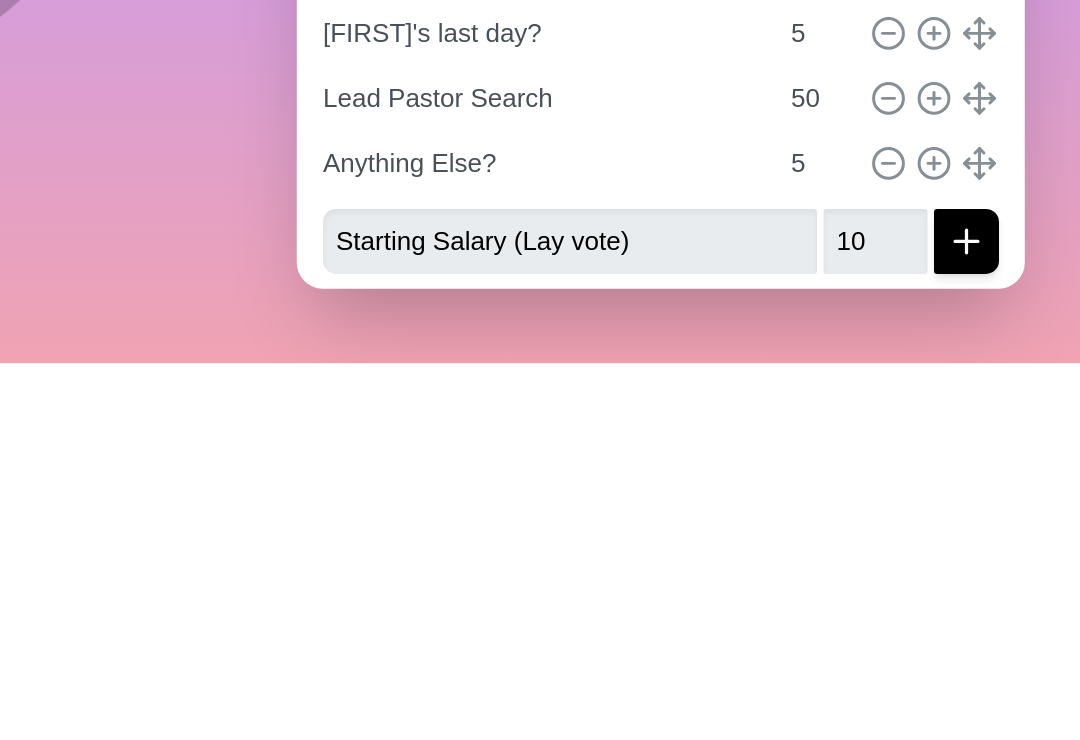 click 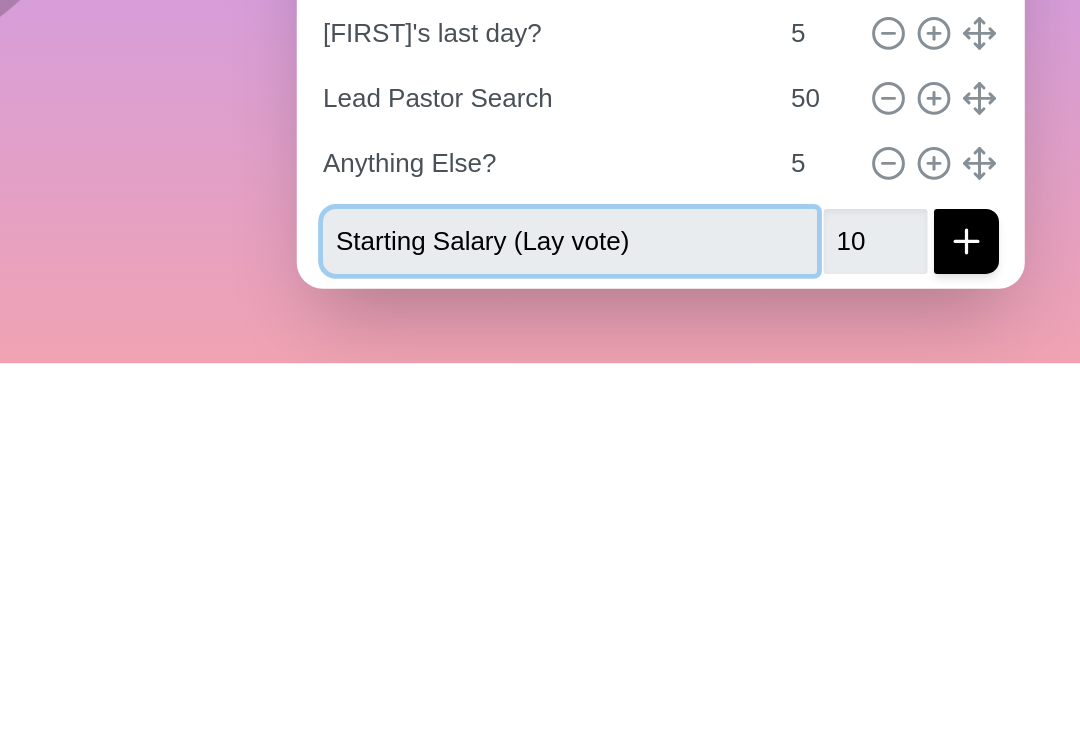type 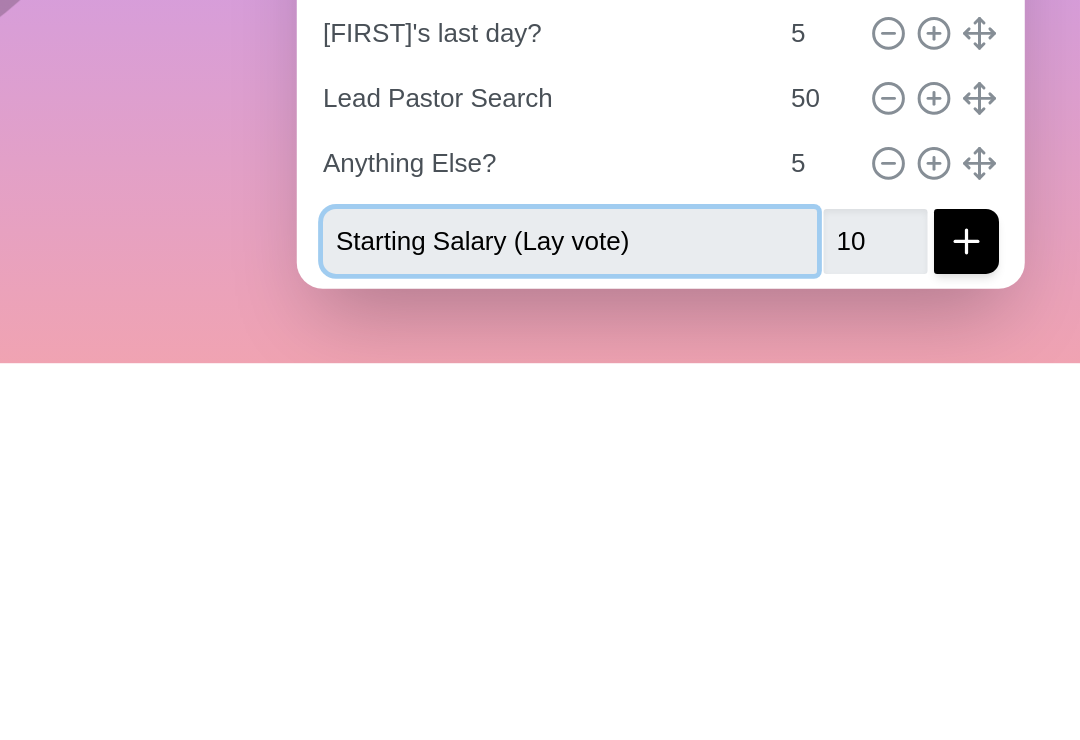 type 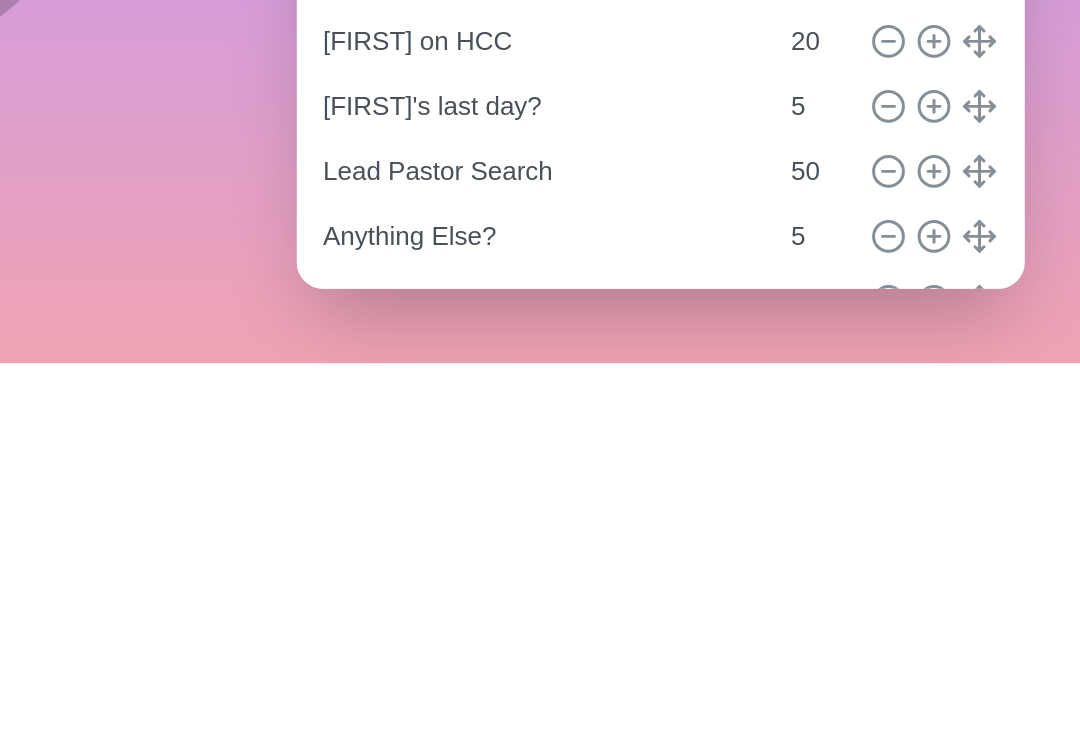 scroll, scrollTop: 0, scrollLeft: 0, axis: both 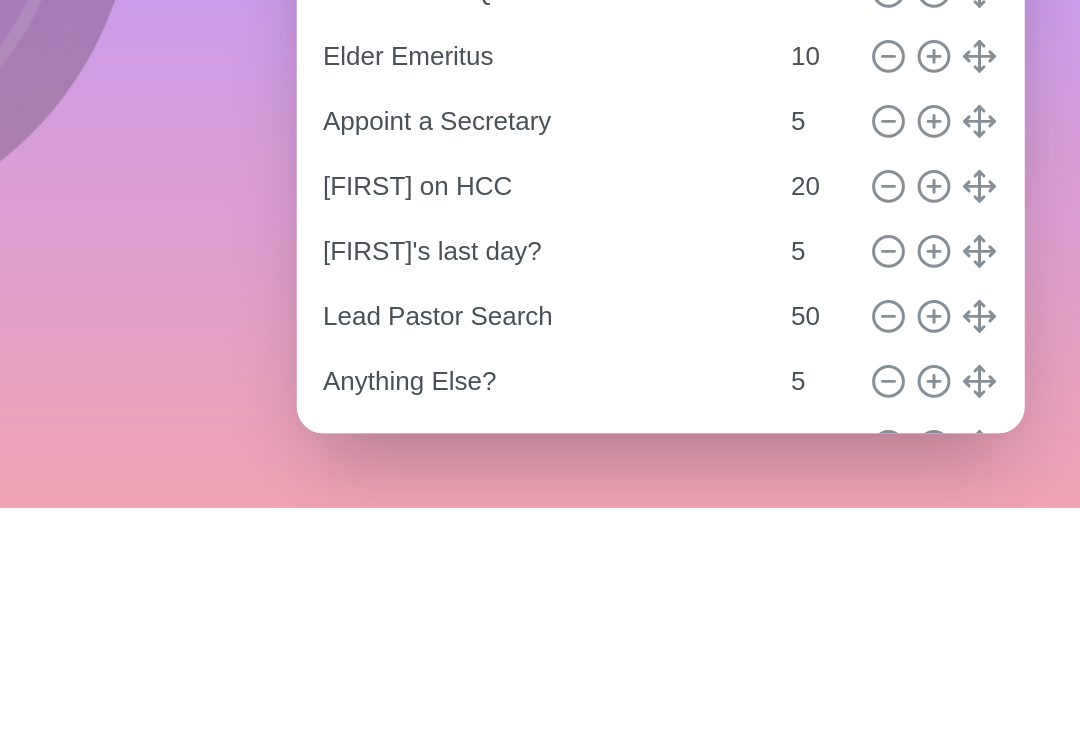 click on "00 : 00   2h 30m
Total             Start" at bounding box center [270, 402] 